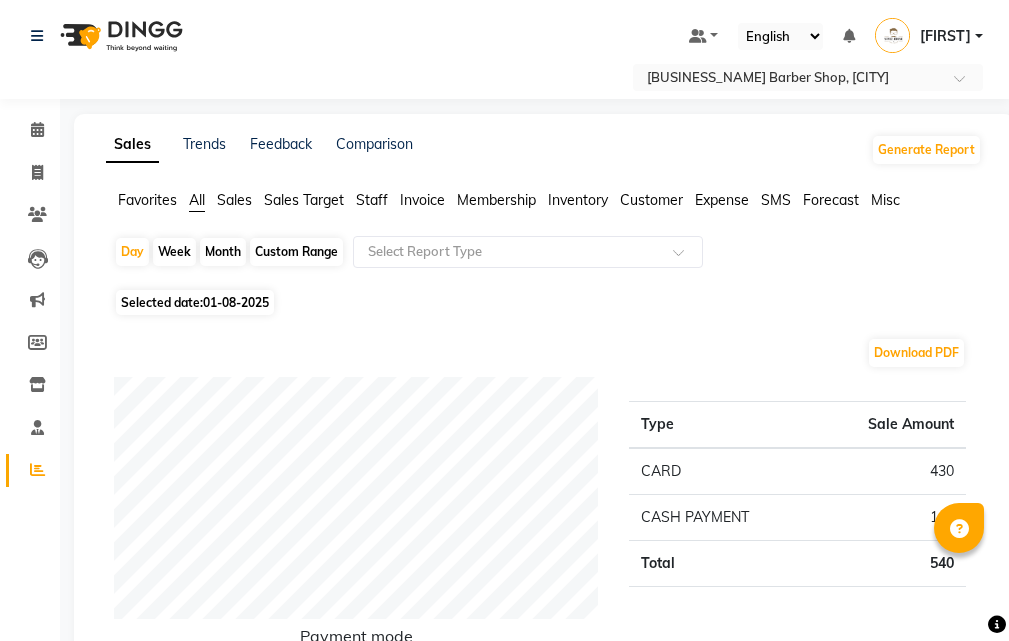 scroll, scrollTop: 500, scrollLeft: 0, axis: vertical 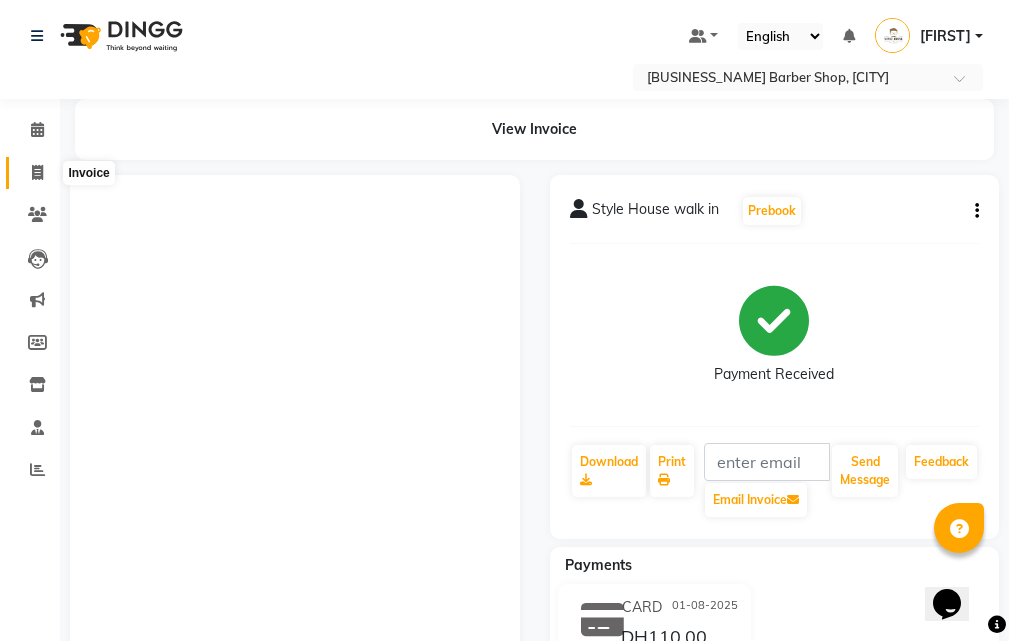 click 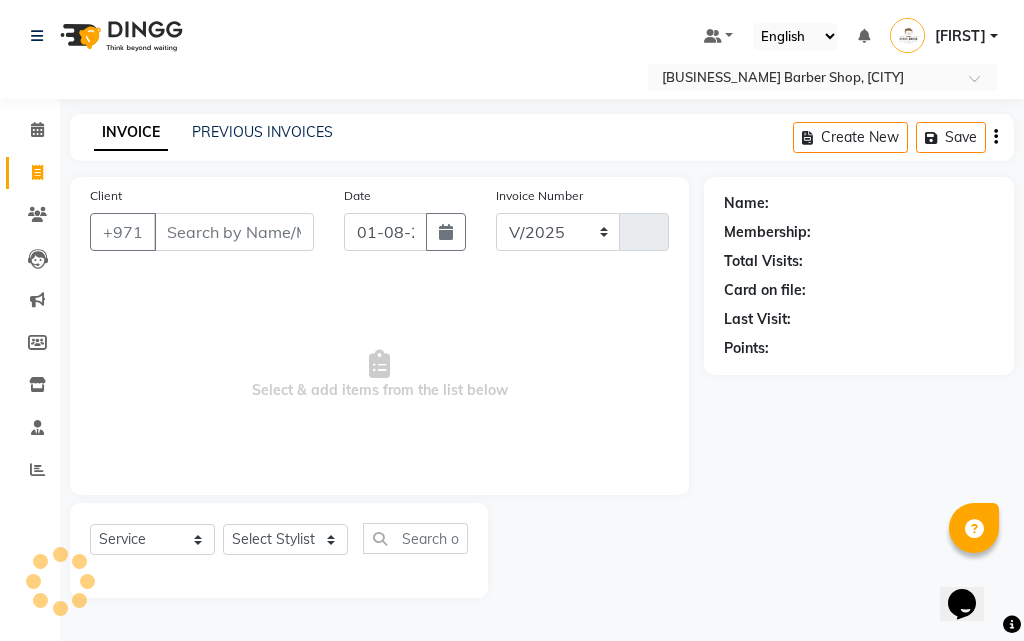 select on "8421" 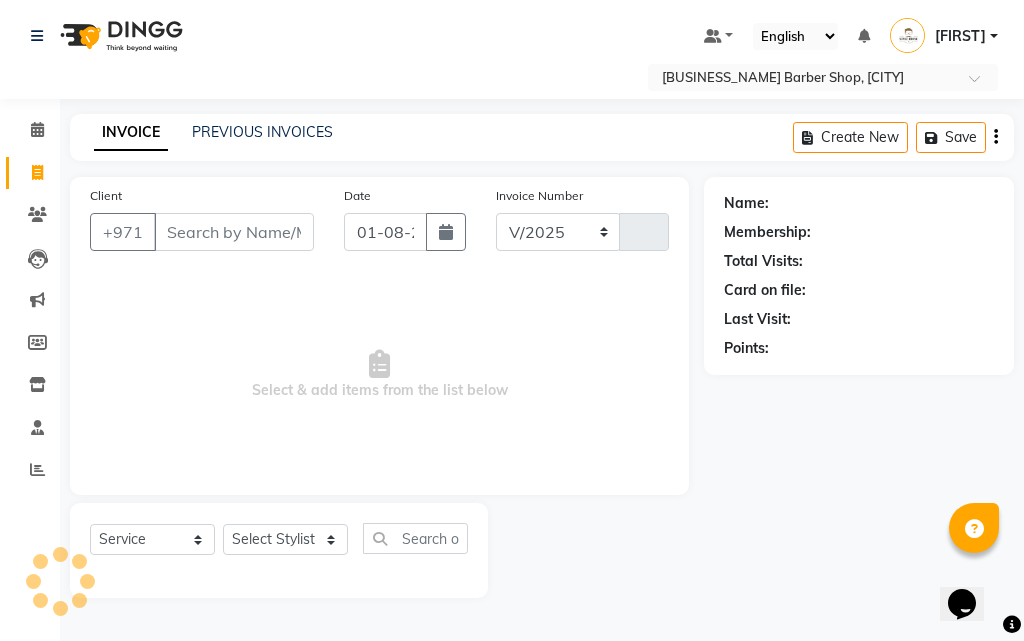 type on "0205" 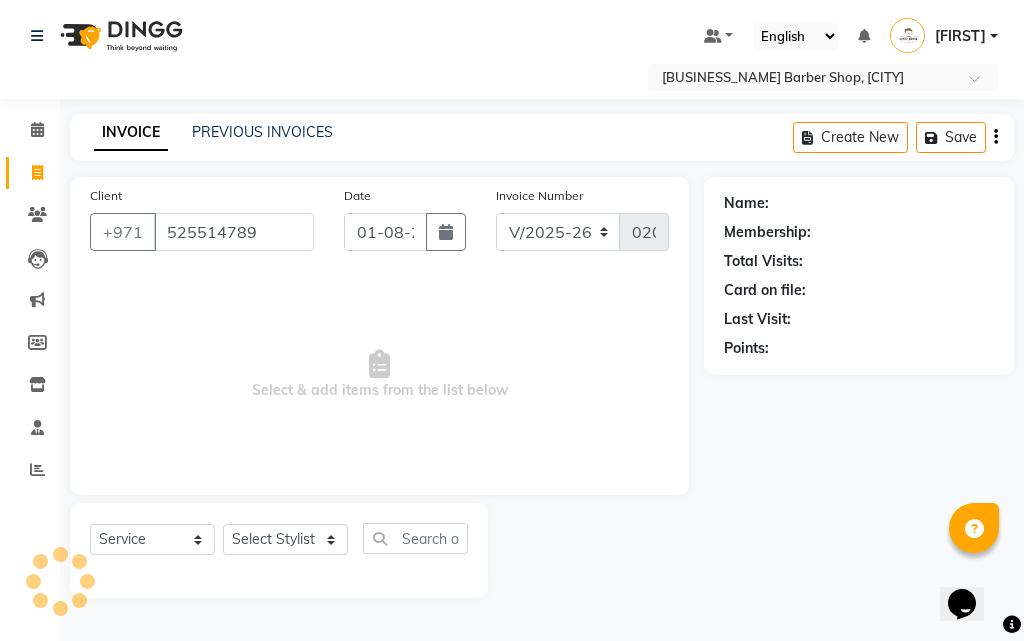 type on "525514789" 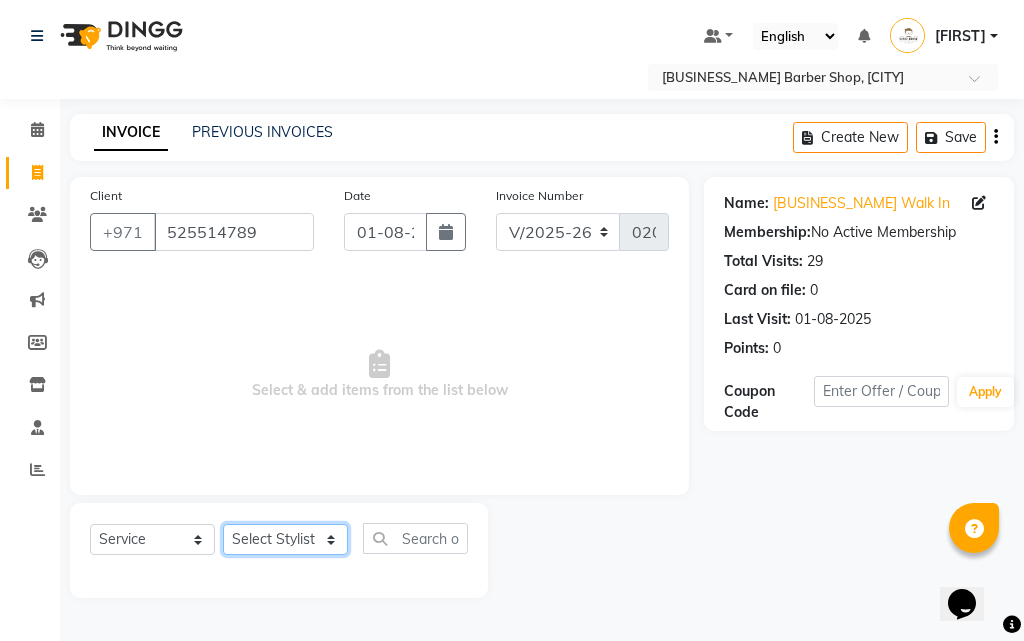 click on "Select Stylist [LAST] [LAST] [FIRST] [MIDDLE] [LAST] [FIRST] [LAST] [FIRST] [MIDDLE] [LAST] [FIRST] [LAST] [FIRST]" 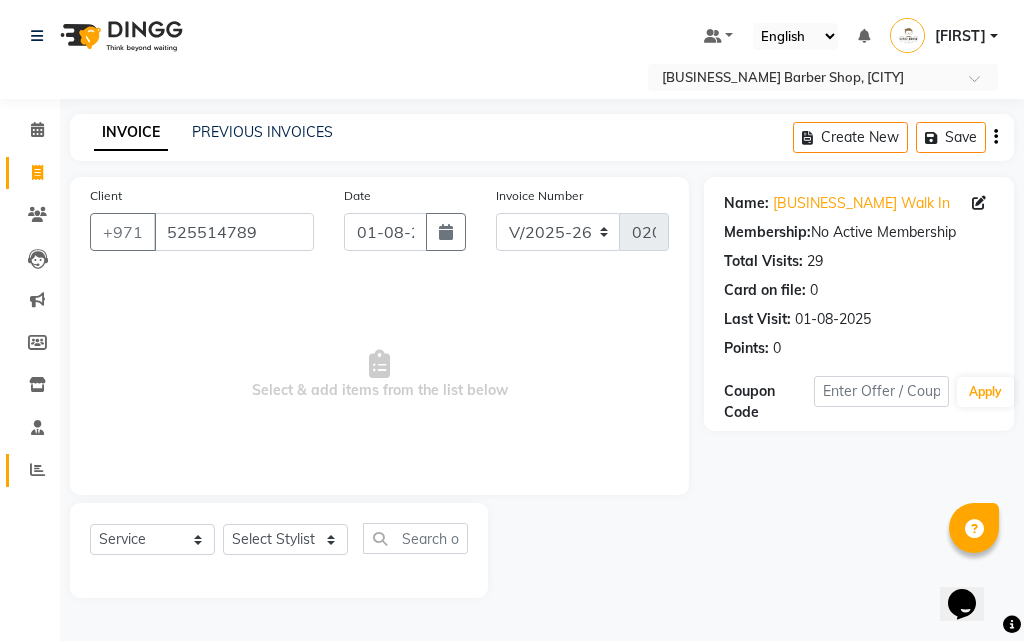 click on "Reports" 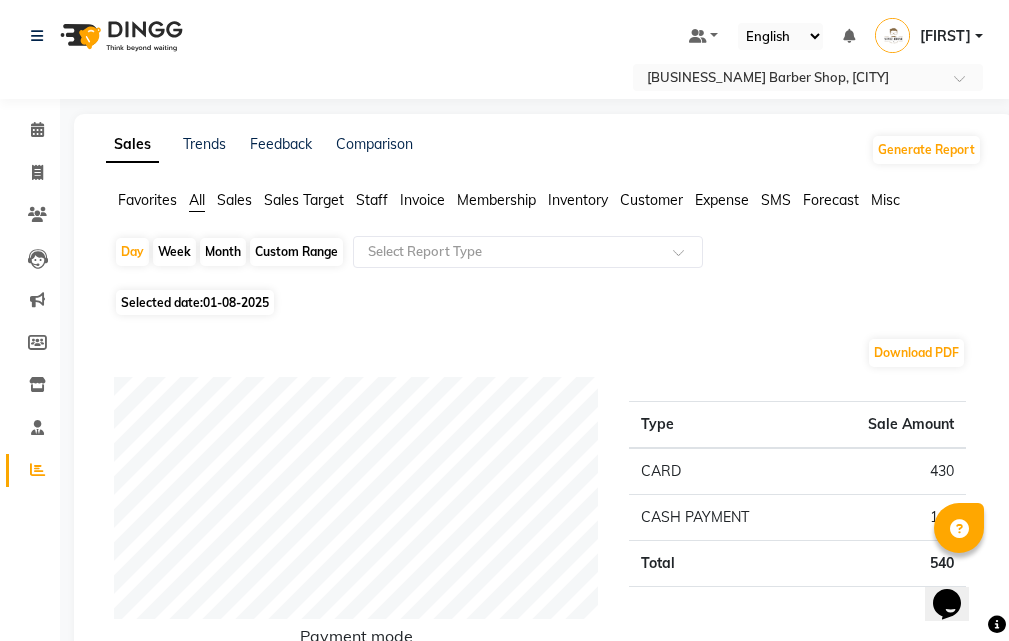 scroll, scrollTop: 400, scrollLeft: 0, axis: vertical 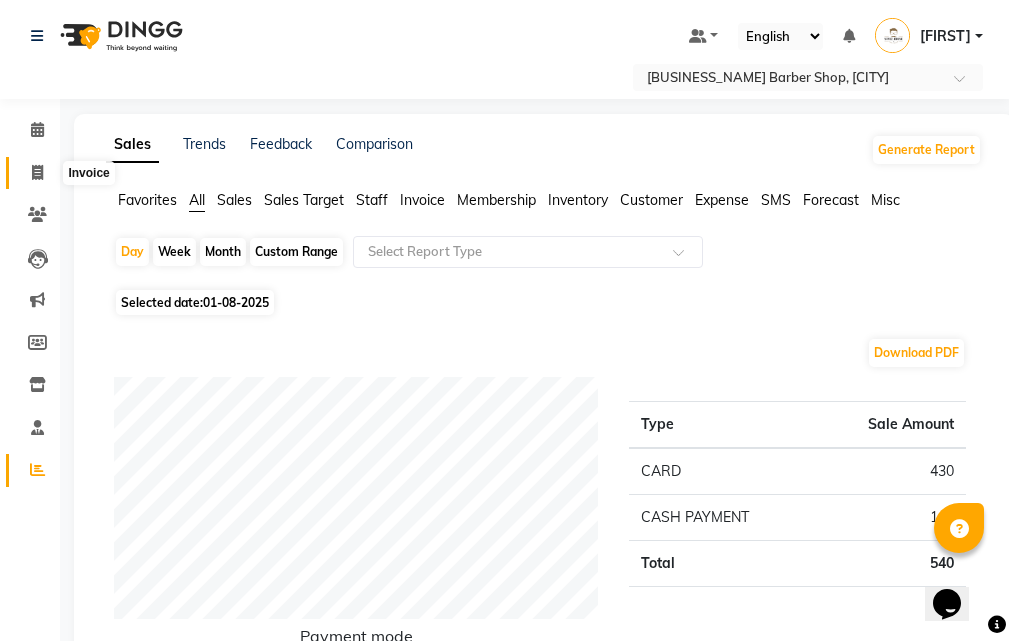click 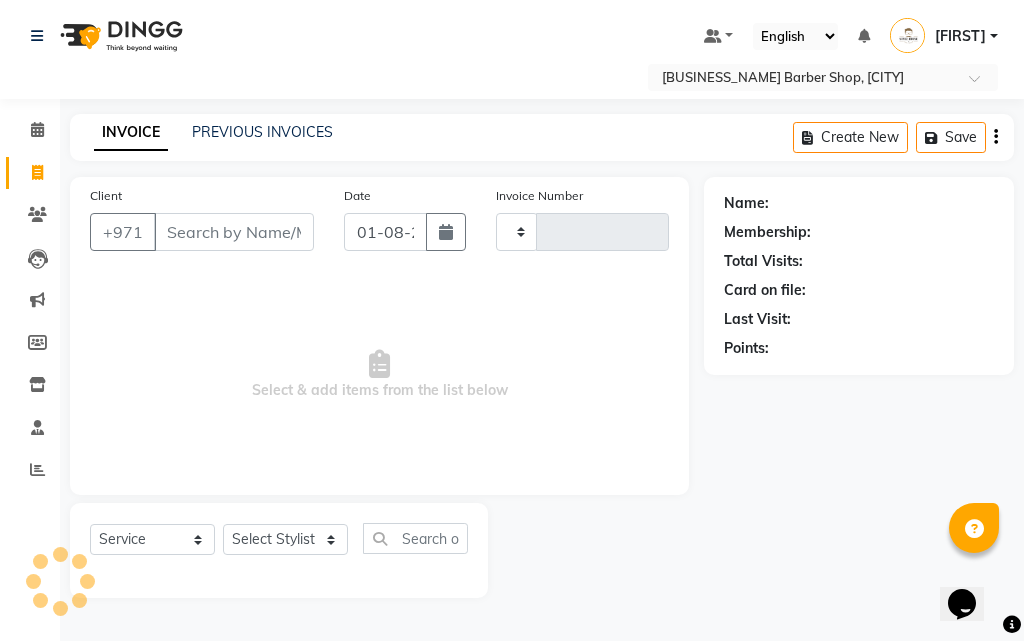 type on "0205" 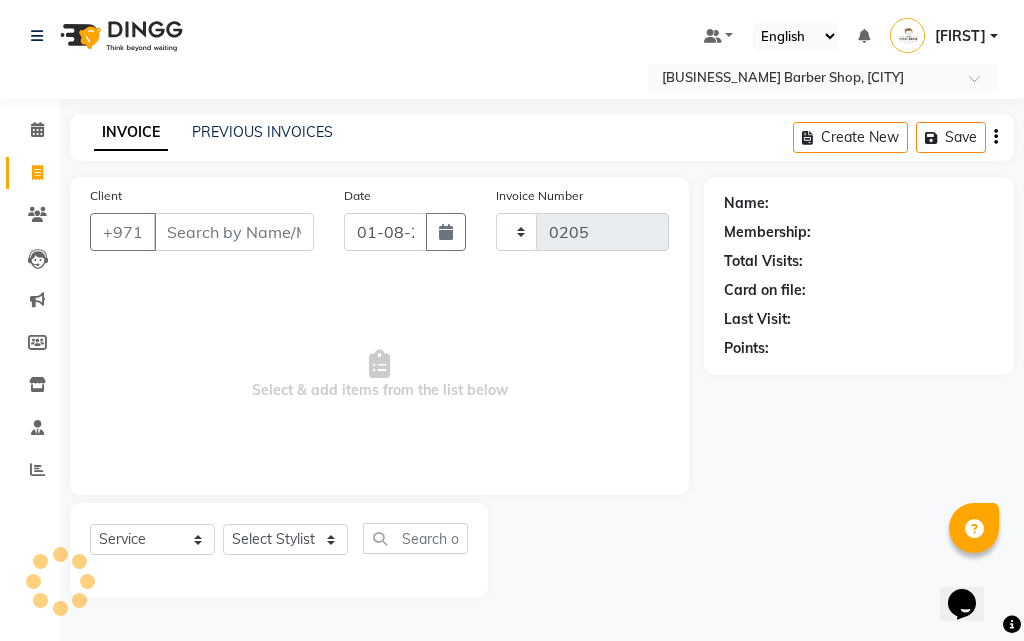 select on "8421" 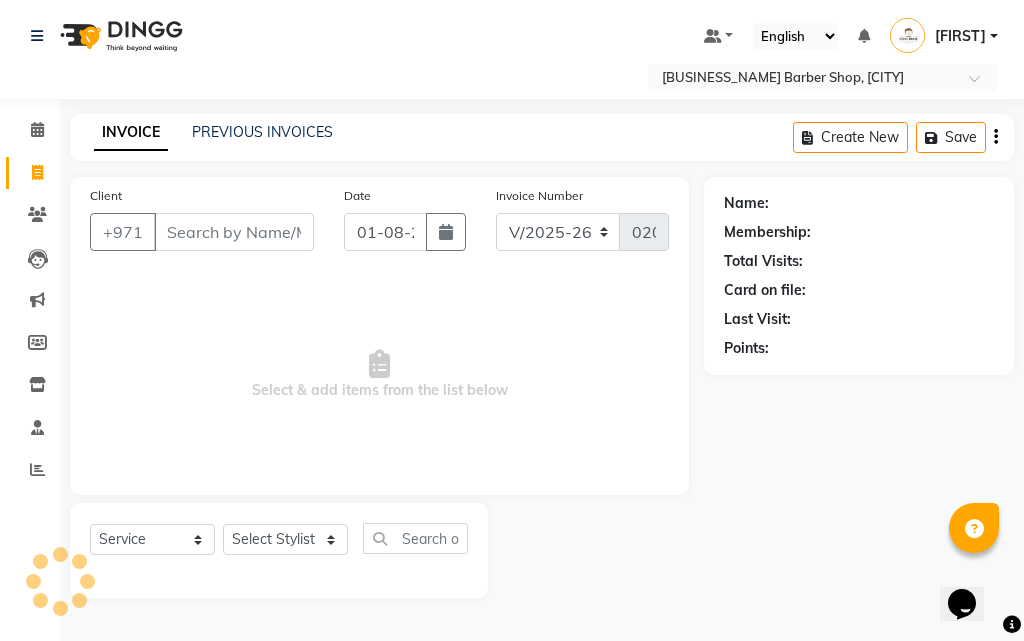 click on "Client" at bounding box center [234, 232] 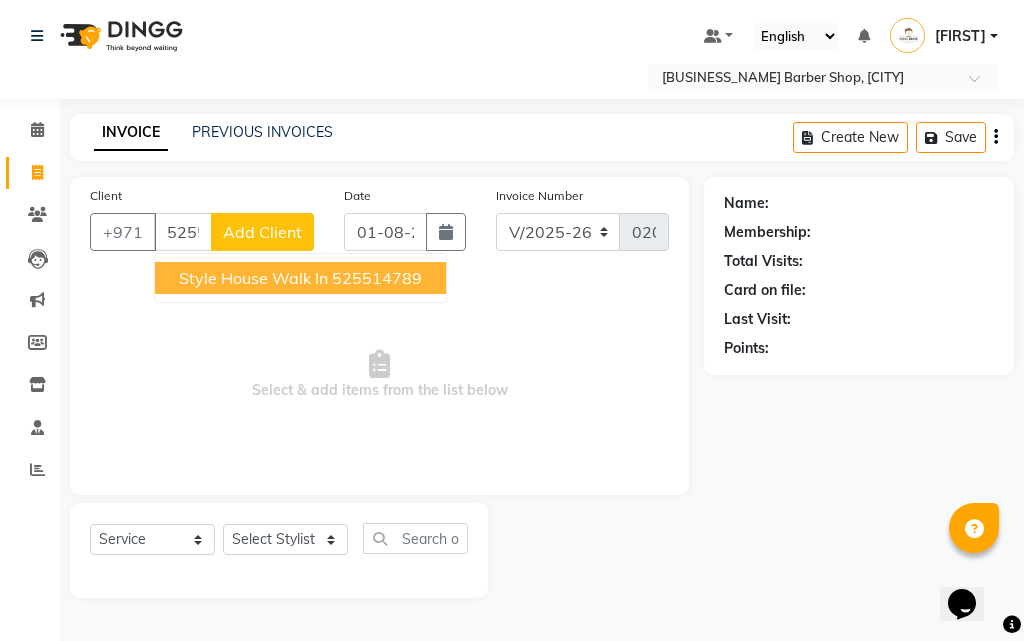 type on "525514789" 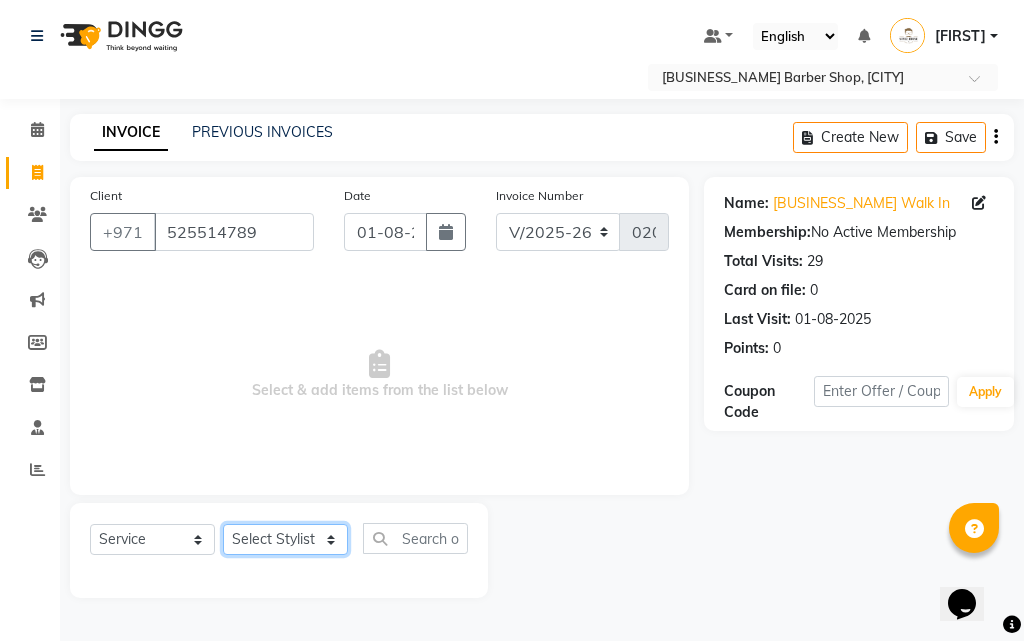 click on "Select Stylist [LAST] [LAST] [FIRST] [MIDDLE] [LAST] [FIRST] [LAST] [FIRST] [MIDDLE] [LAST] [FIRST] [LAST] [FIRST]" 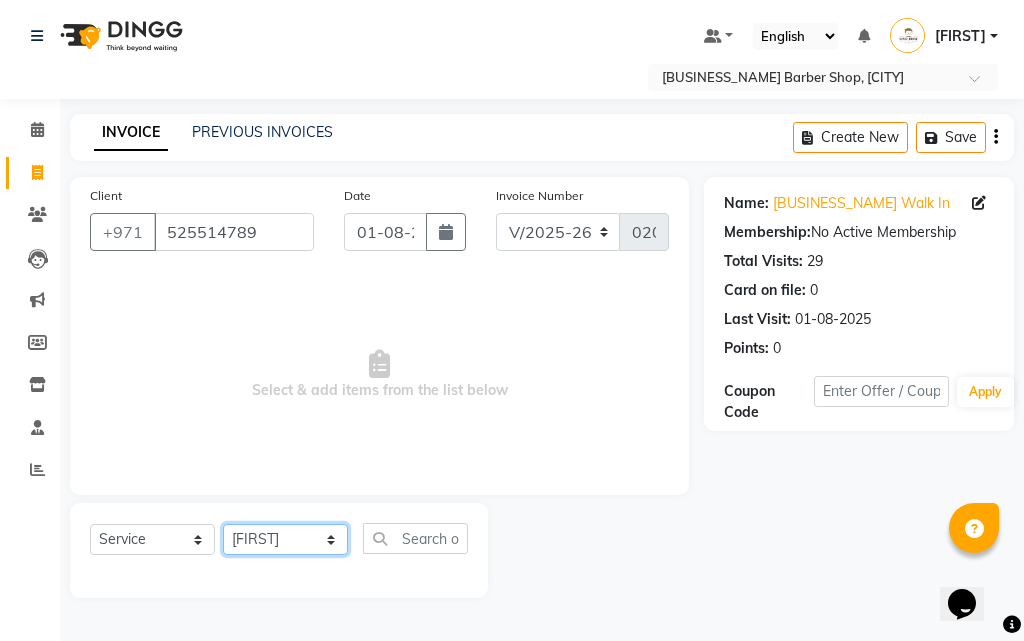click on "Select Stylist [LAST] [LAST] [FIRST] [MIDDLE] [LAST] [FIRST] [LAST] [FIRST] [MIDDLE] [LAST] [FIRST] [LAST] [FIRST]" 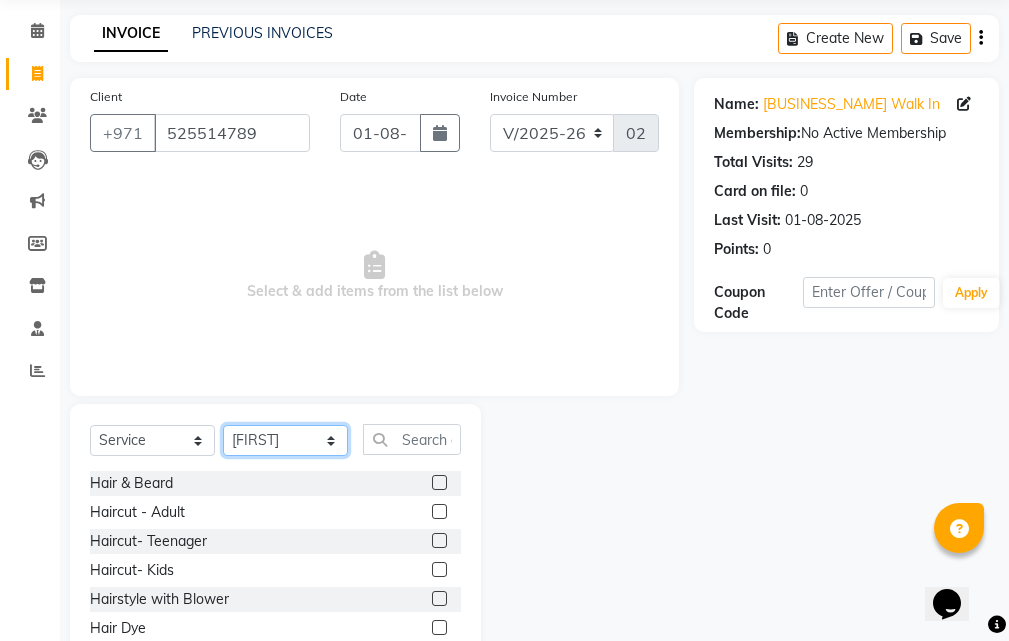 scroll, scrollTop: 100, scrollLeft: 0, axis: vertical 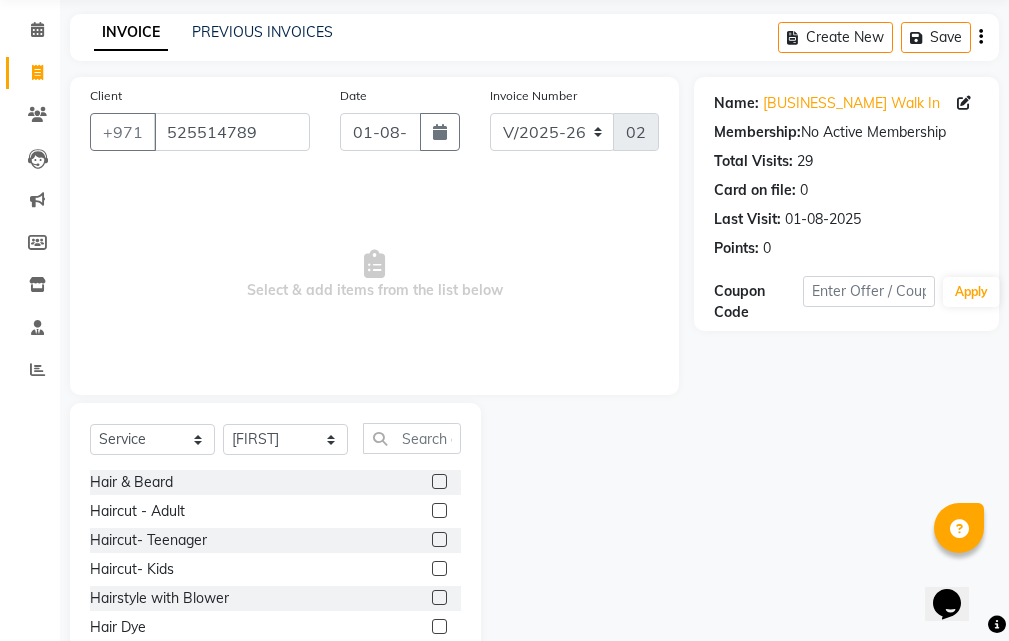 click 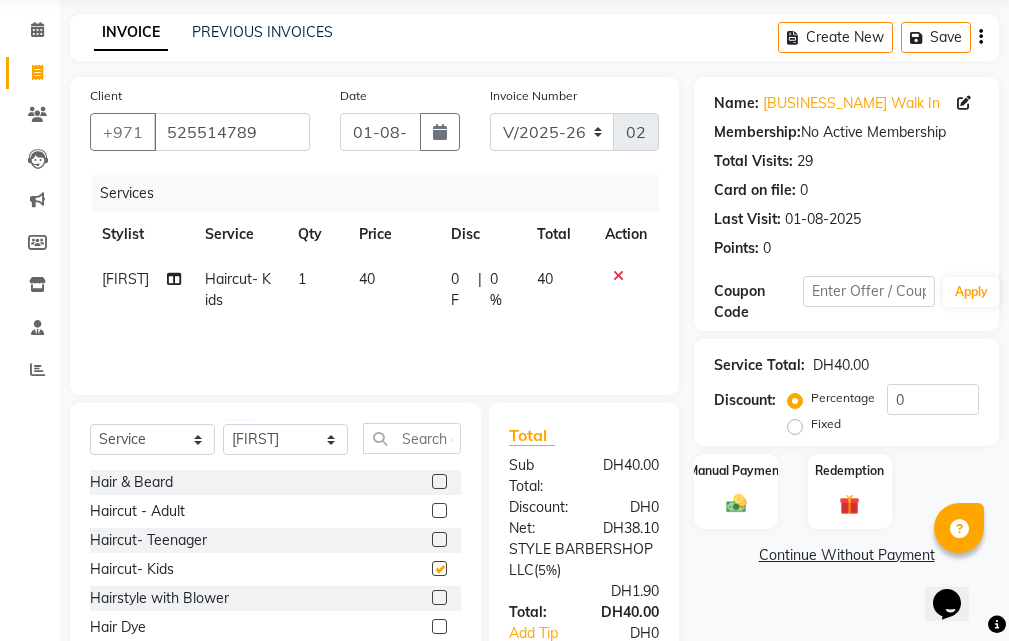 checkbox on "false" 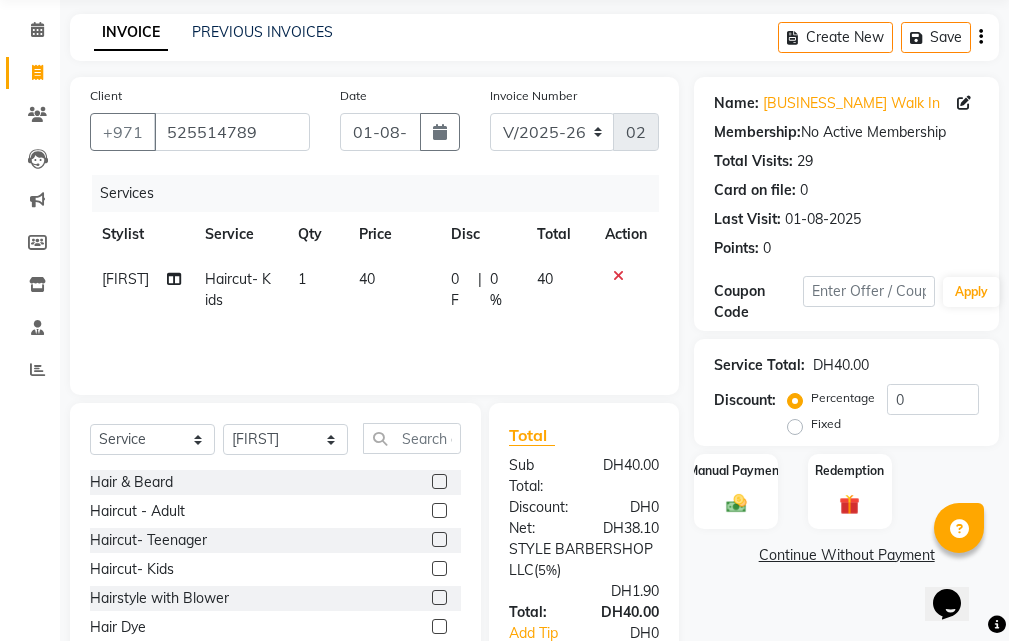 scroll, scrollTop: 273, scrollLeft: 0, axis: vertical 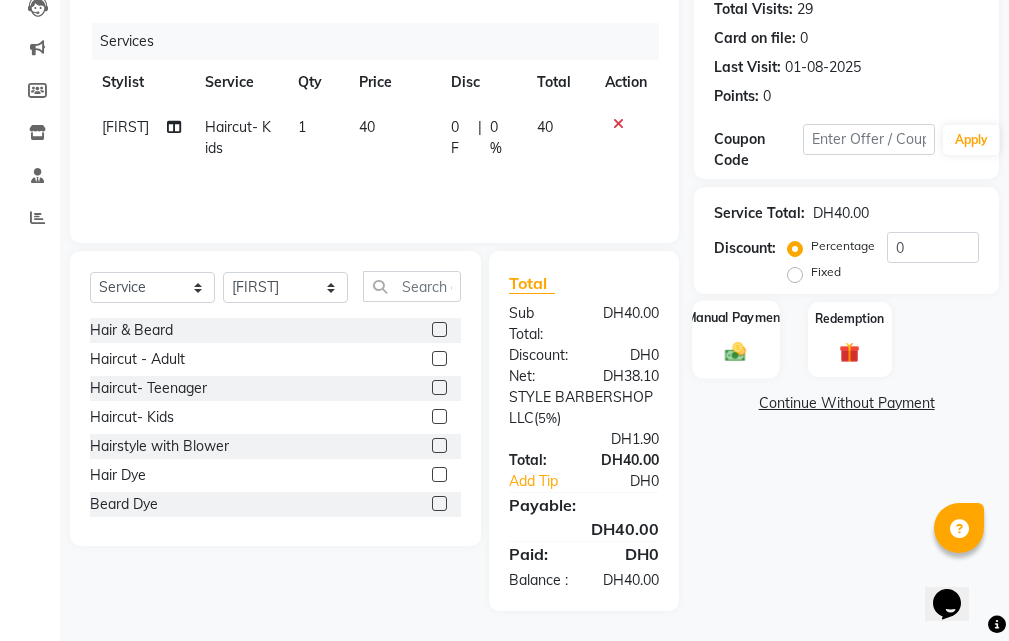 click 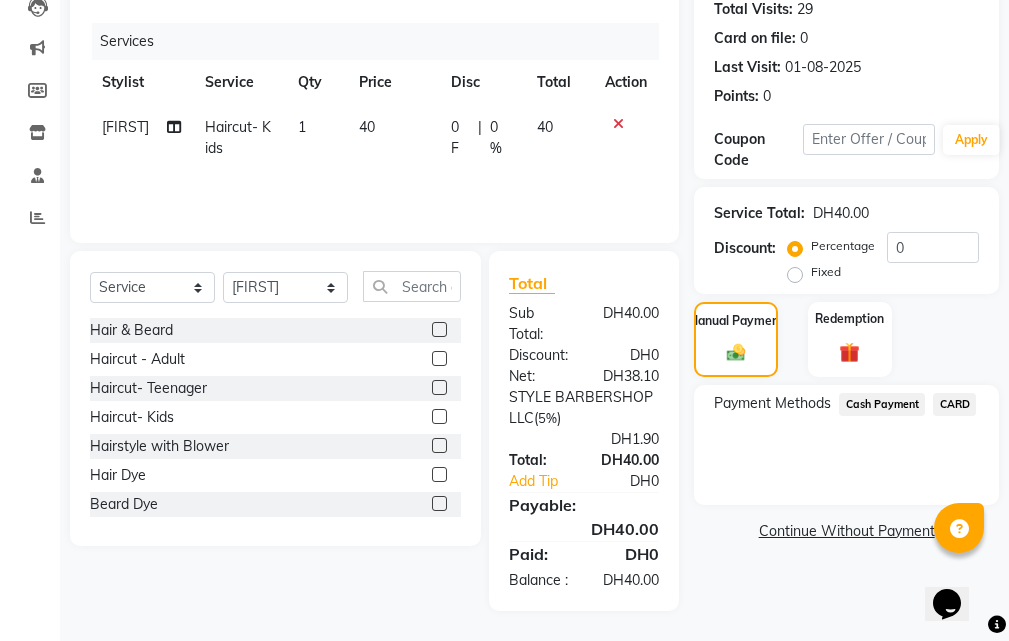 click on "CARD" 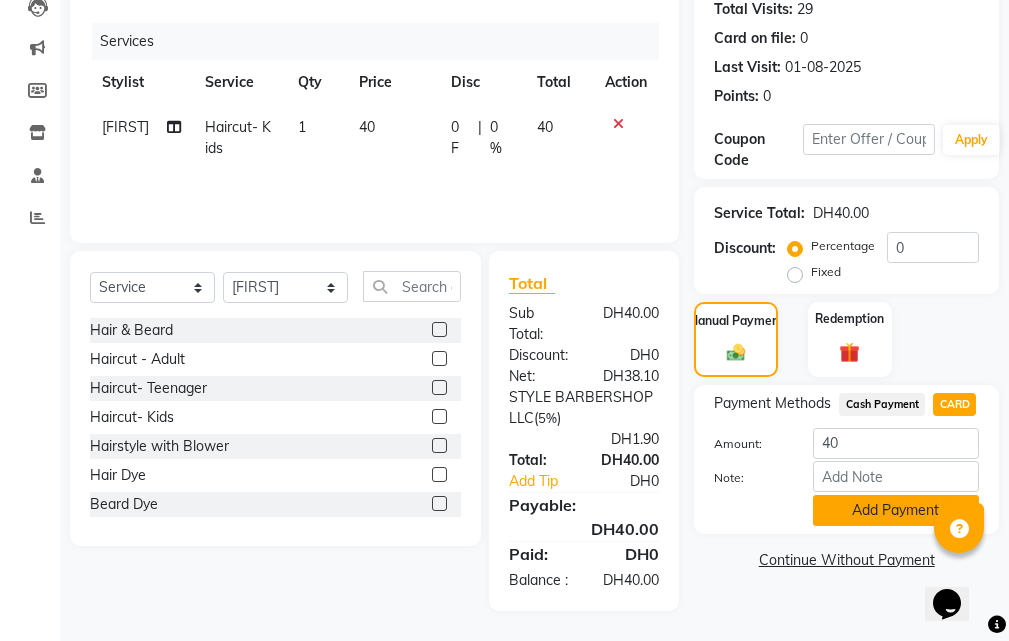click on "Add Payment" 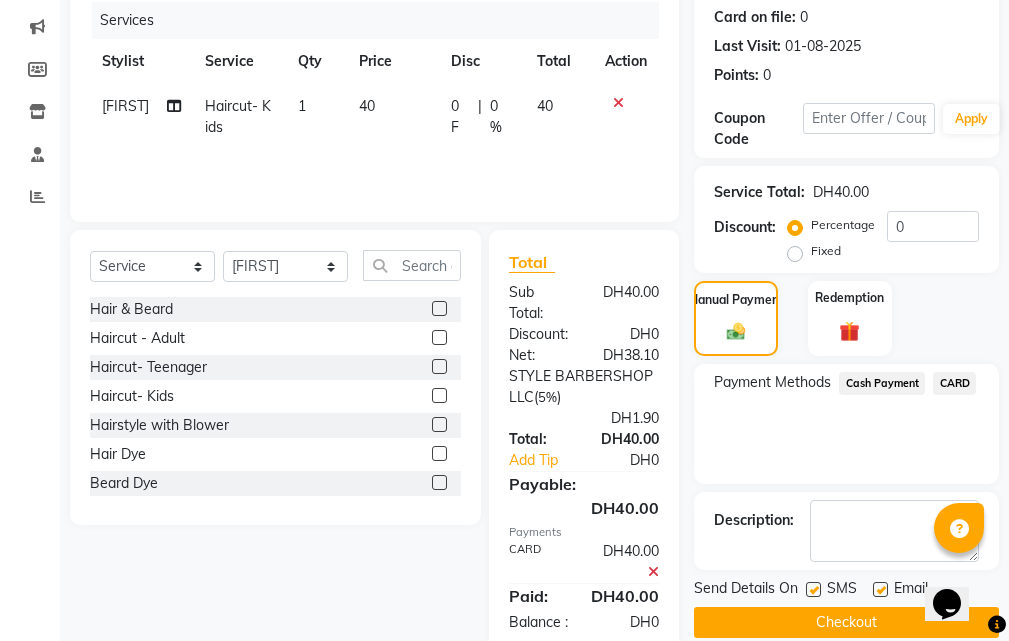 scroll, scrollTop: 336, scrollLeft: 0, axis: vertical 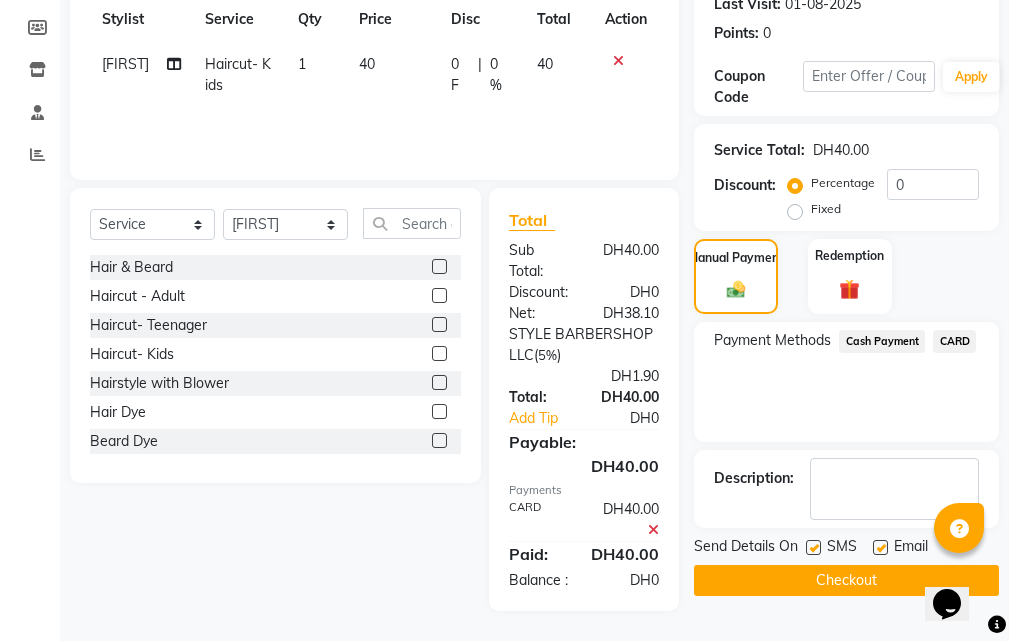 click on "Checkout" 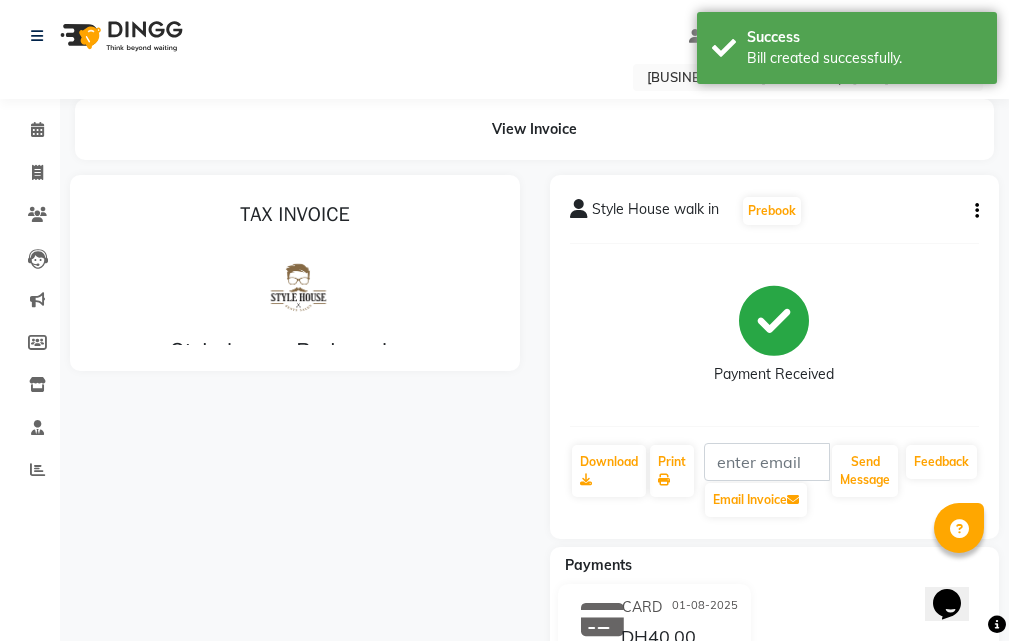 scroll, scrollTop: 0, scrollLeft: 0, axis: both 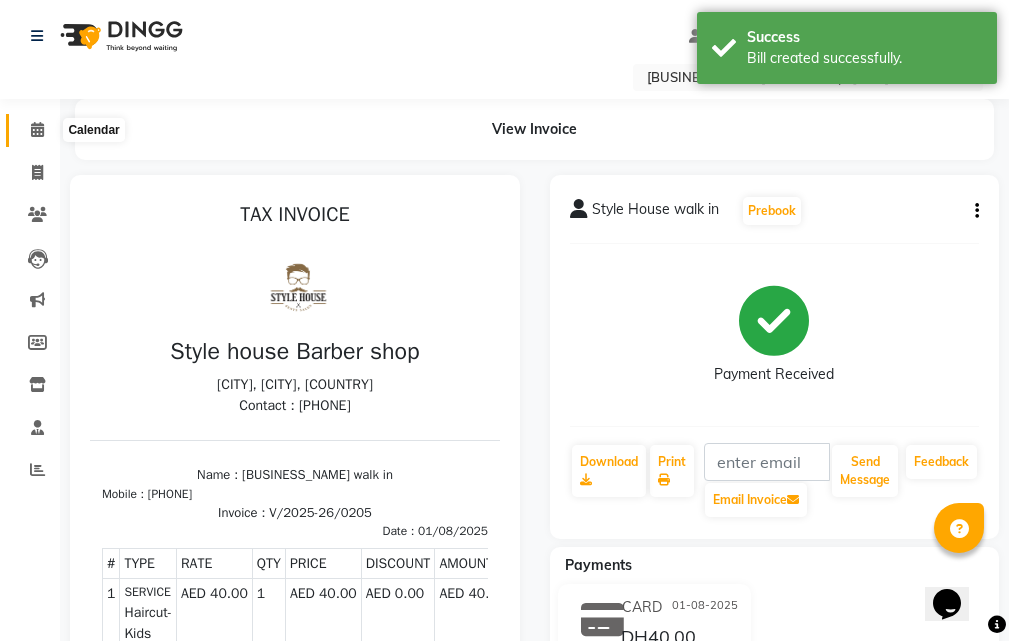 click 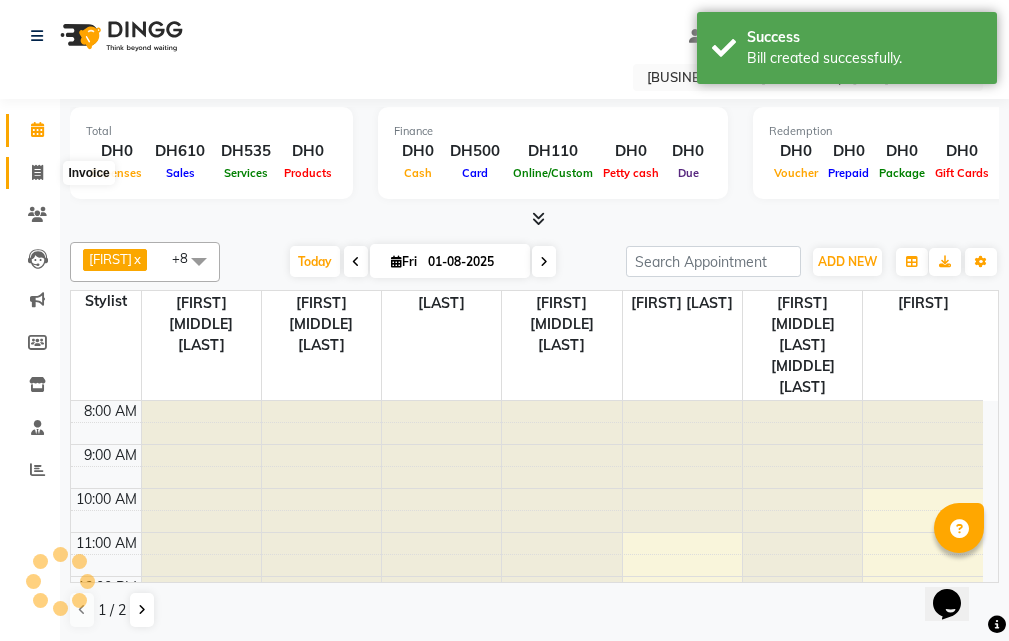 click 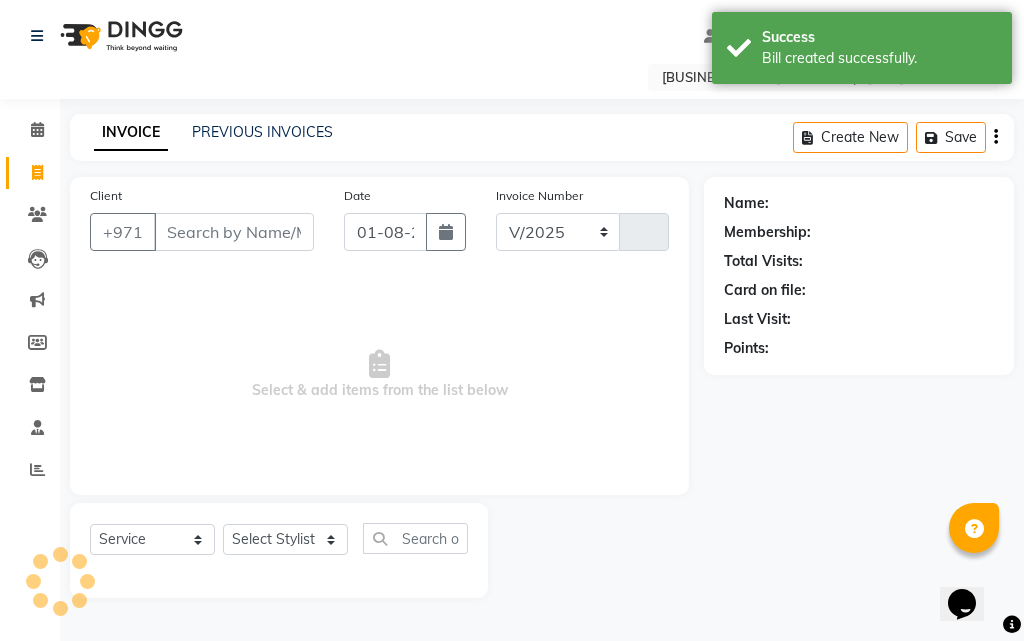 select on "8421" 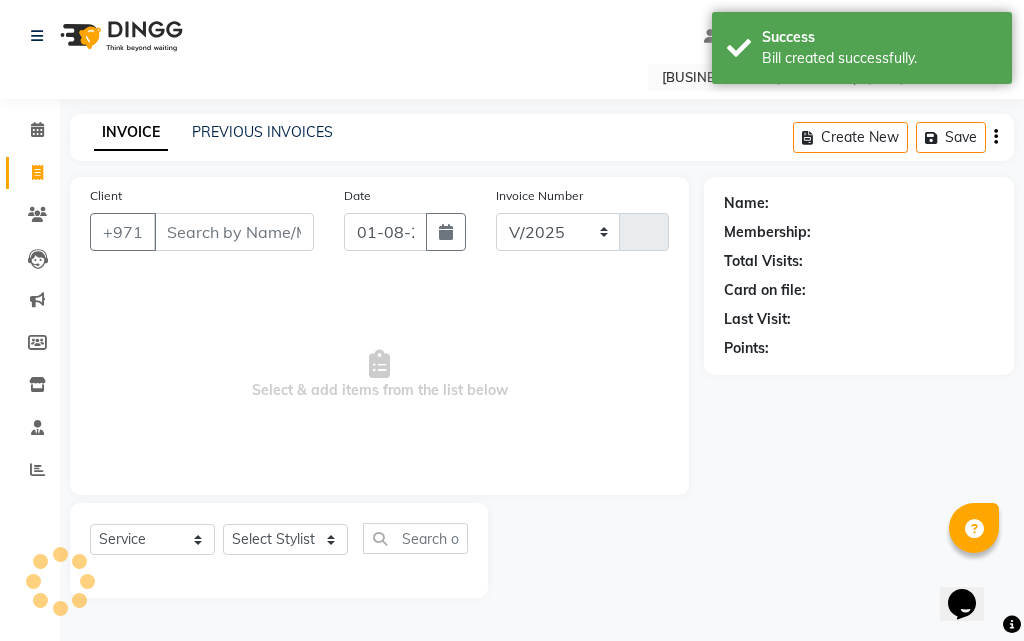 type on "0206" 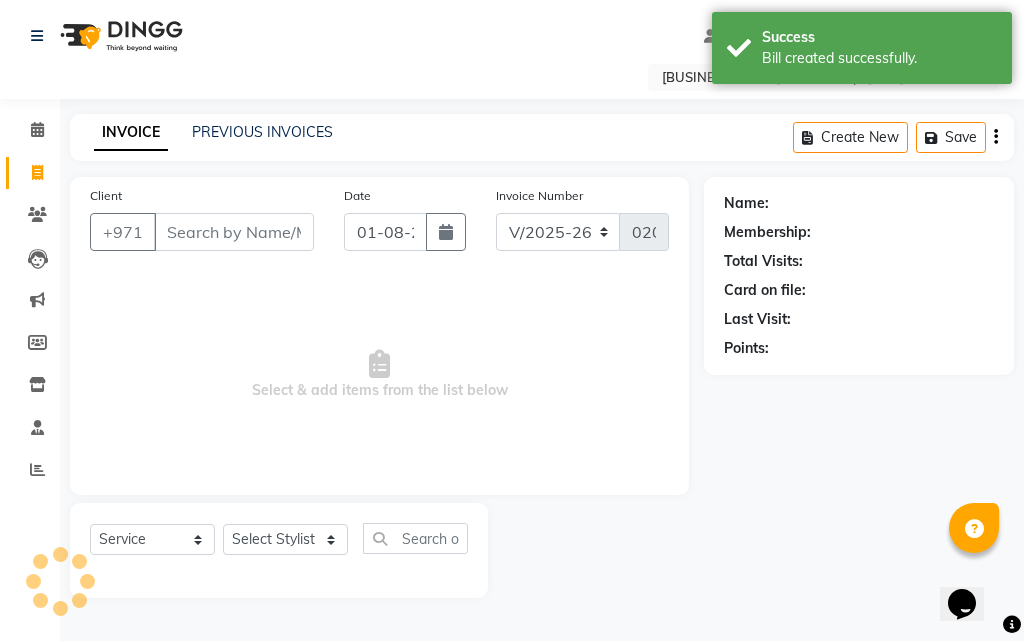 click on "Client" at bounding box center (234, 232) 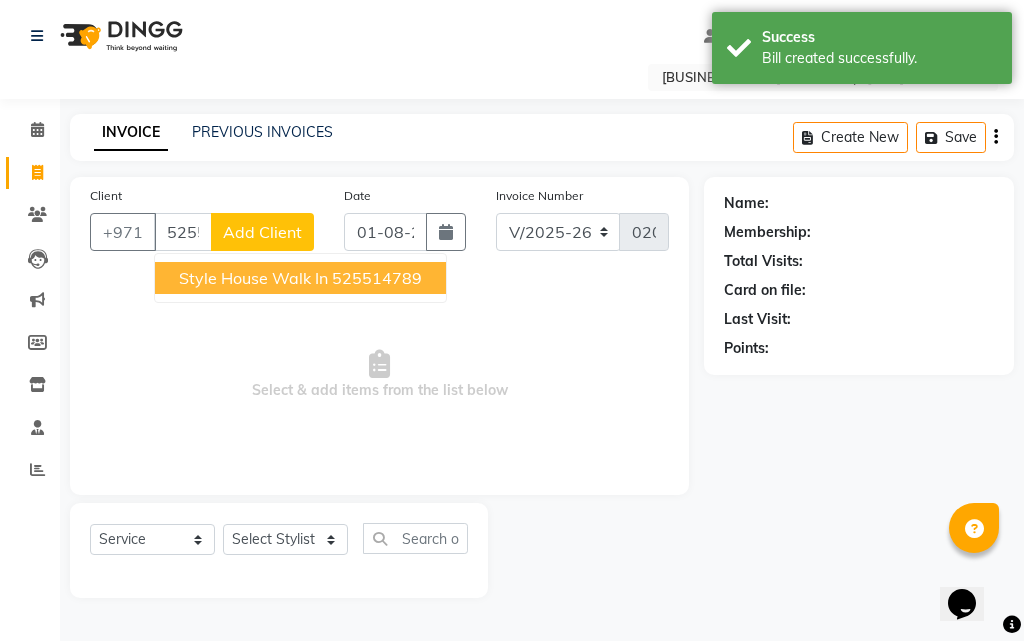 type on "525514789" 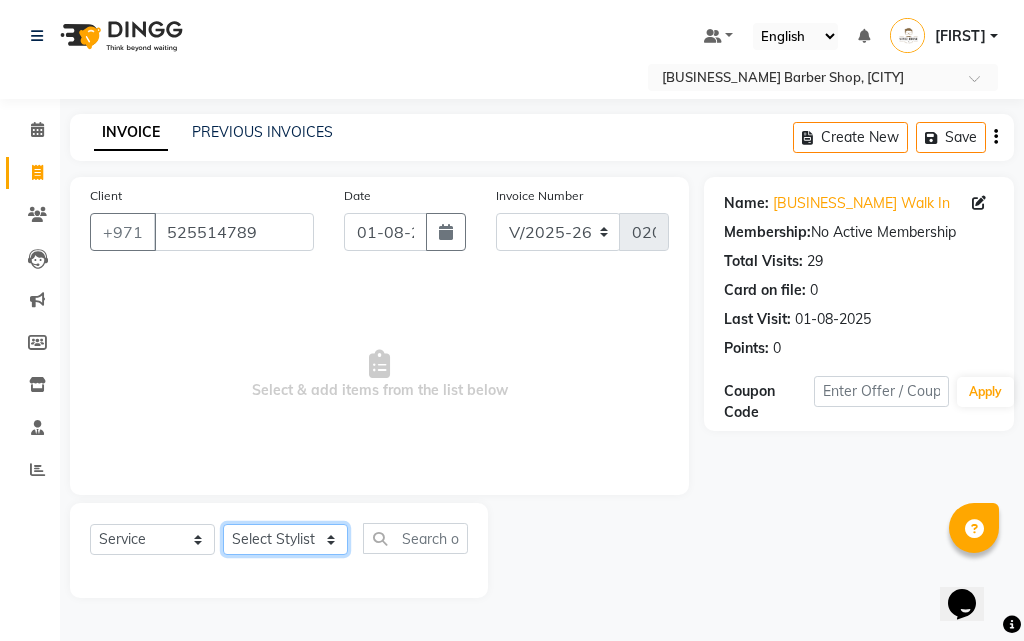click on "Select Stylist [LAST] [LAST] [FIRST] [MIDDLE] [LAST] [FIRST] [LAST] [FIRST] [MIDDLE] [LAST] [FIRST] [LAST] [FIRST]" 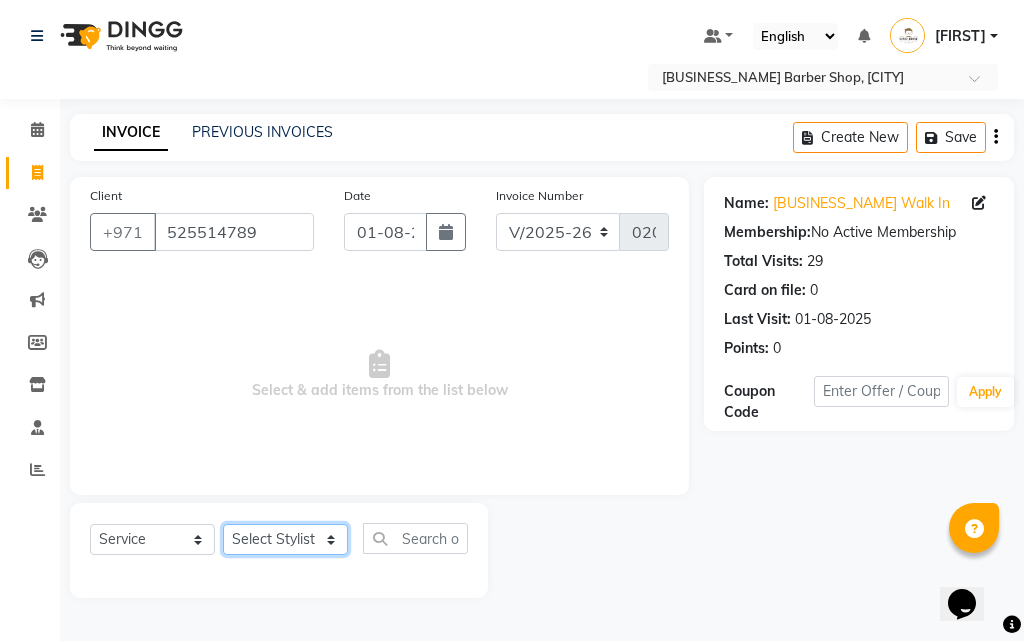 select on "83271" 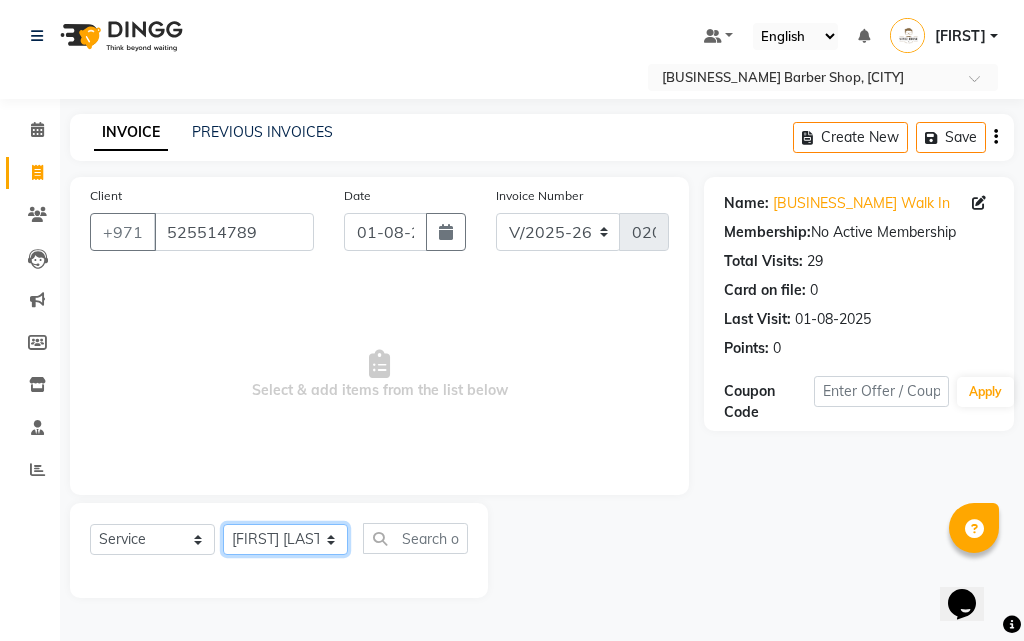 click on "Select Stylist [LAST] [LAST] [FIRST] [MIDDLE] [LAST] [FIRST] [LAST] [FIRST] [MIDDLE] [LAST] [FIRST] [LAST] [FIRST]" 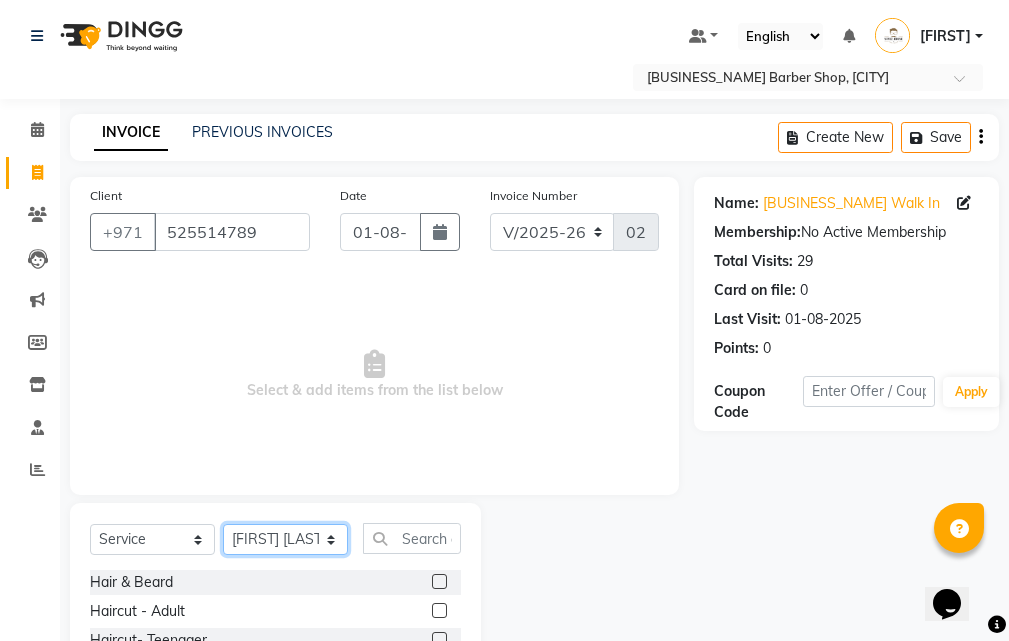 scroll, scrollTop: 187, scrollLeft: 0, axis: vertical 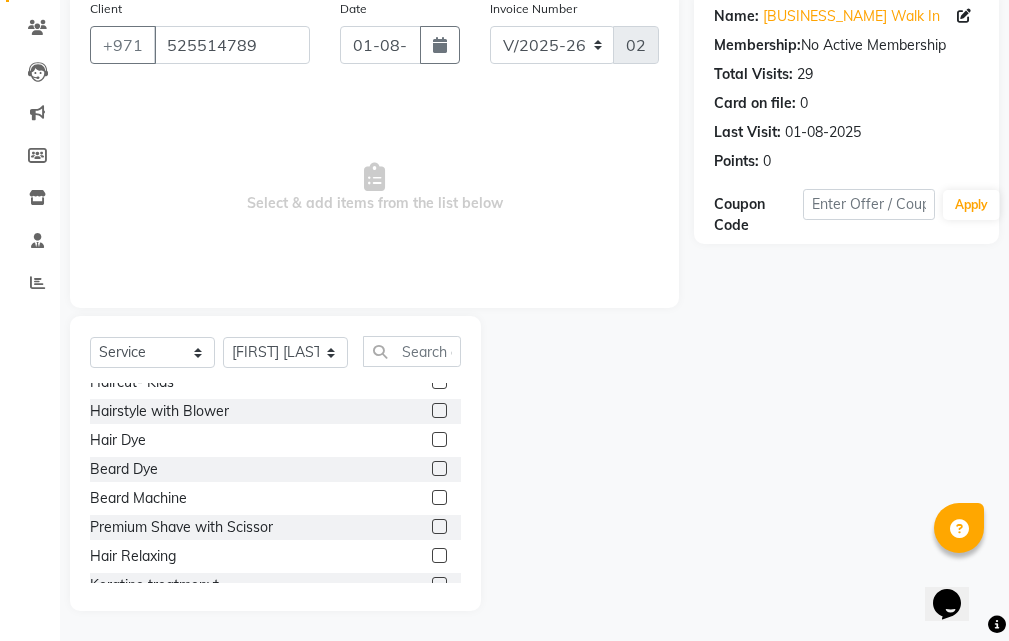 click 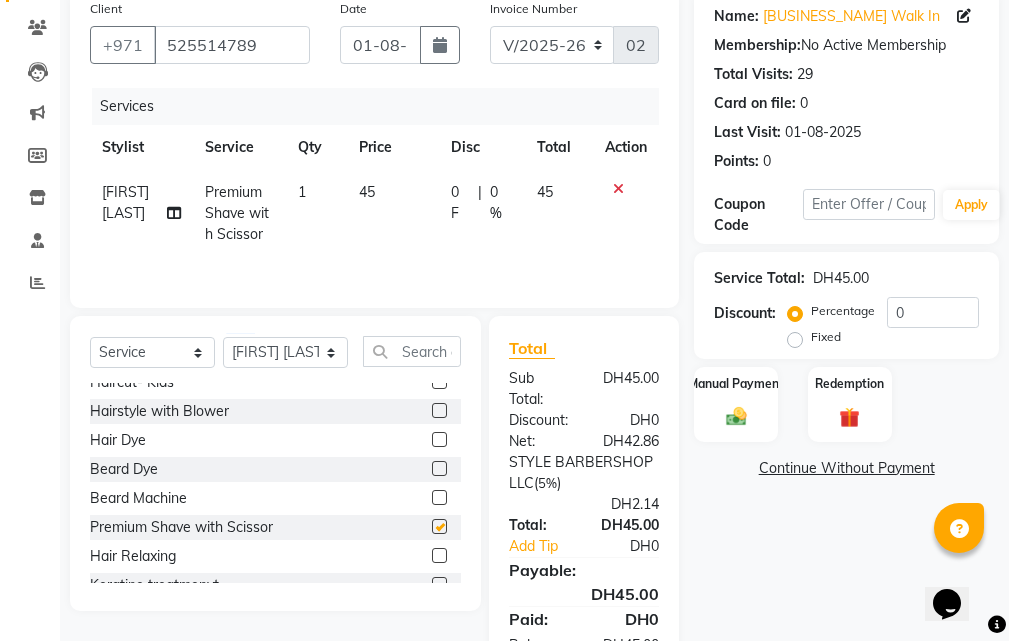 checkbox on "false" 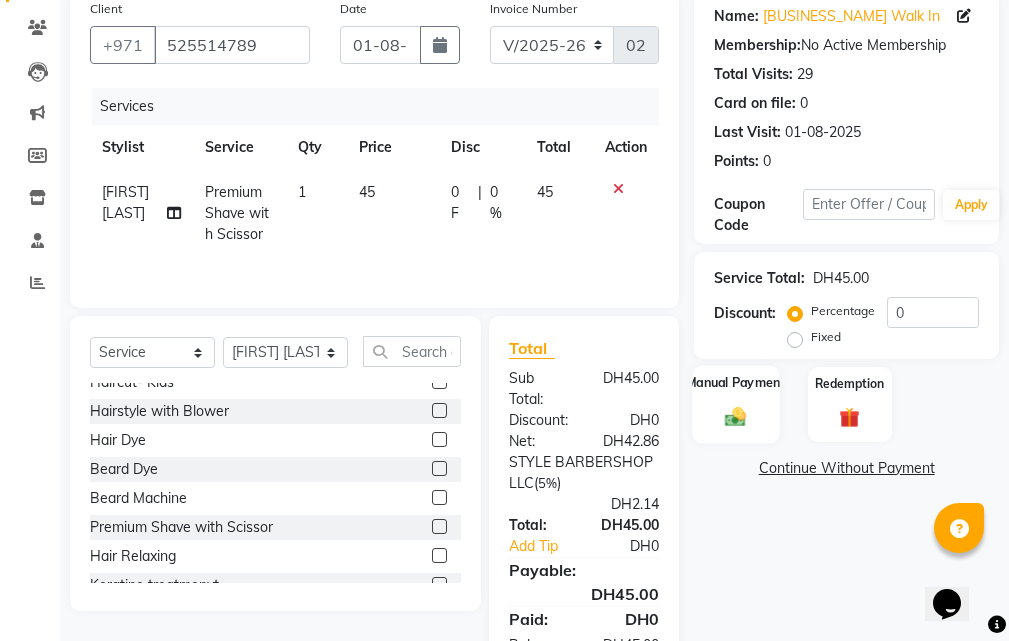 click on "Manual Payment" 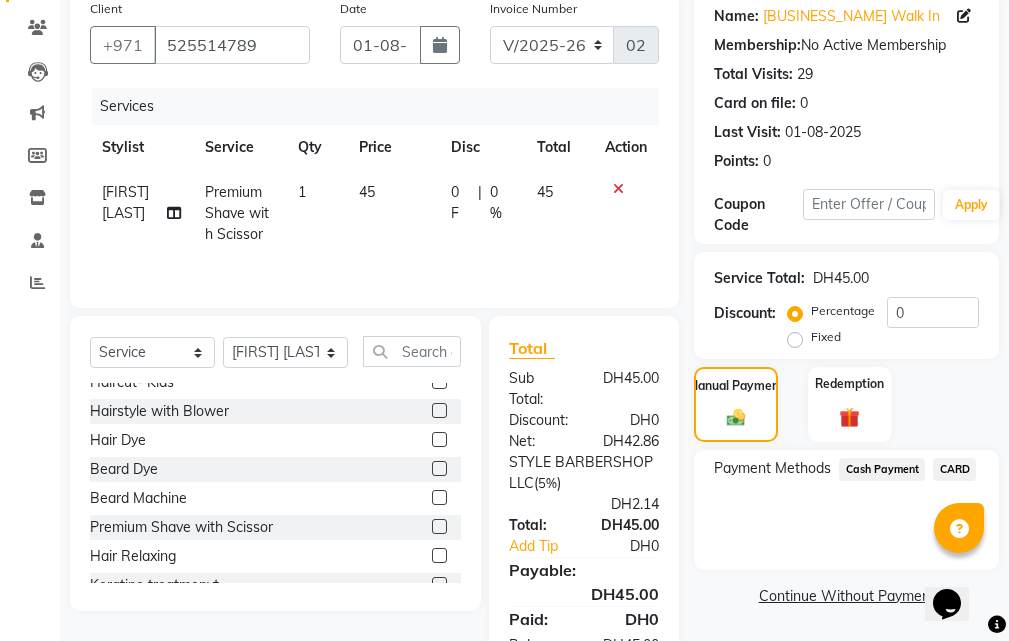 click on "CARD" 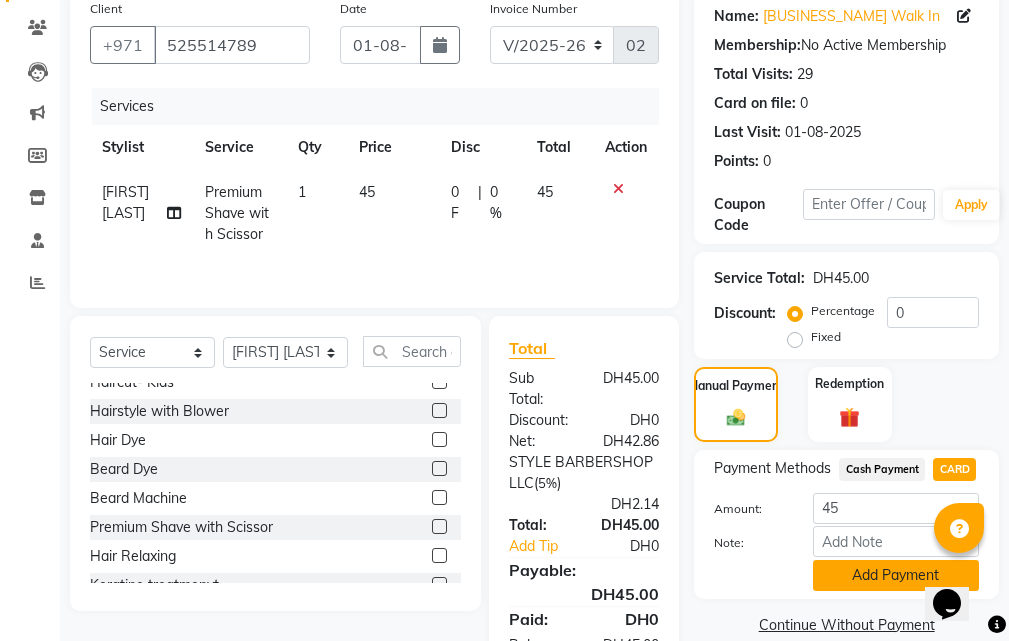 scroll, scrollTop: 294, scrollLeft: 0, axis: vertical 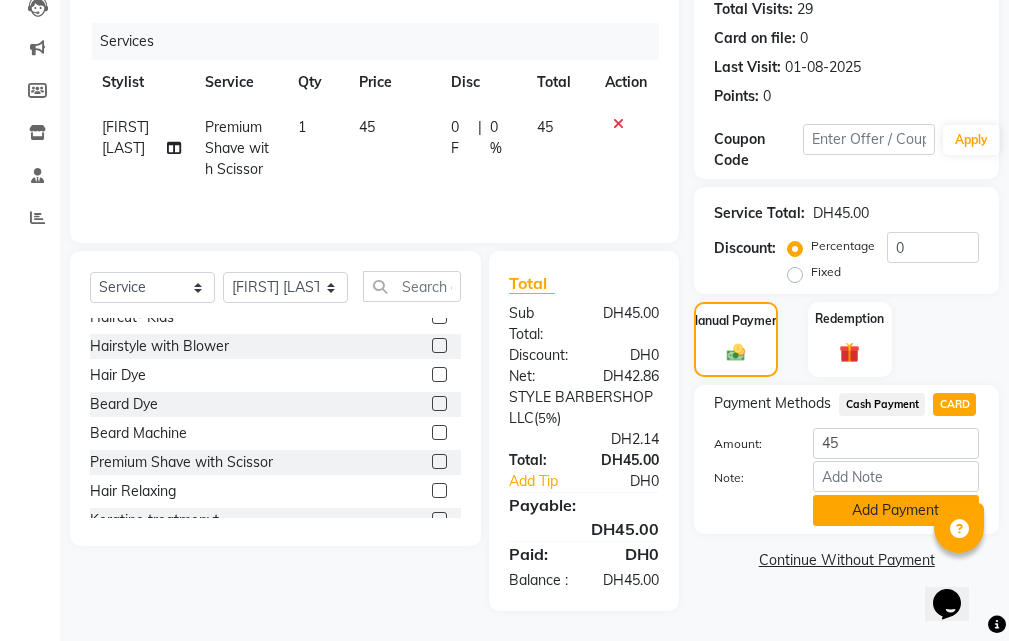 click on "Add Payment" 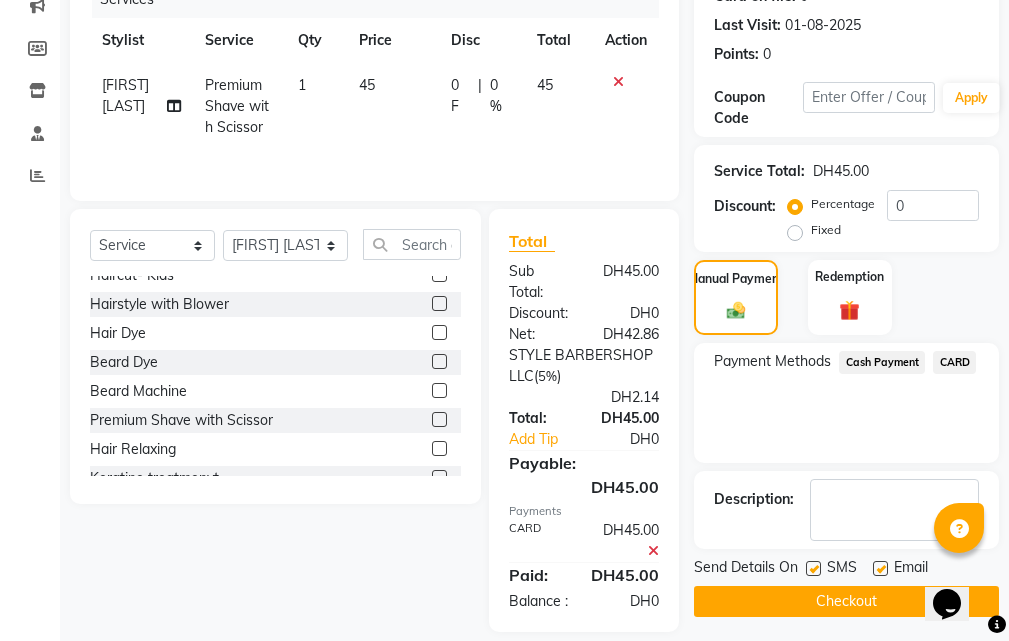 scroll, scrollTop: 357, scrollLeft: 0, axis: vertical 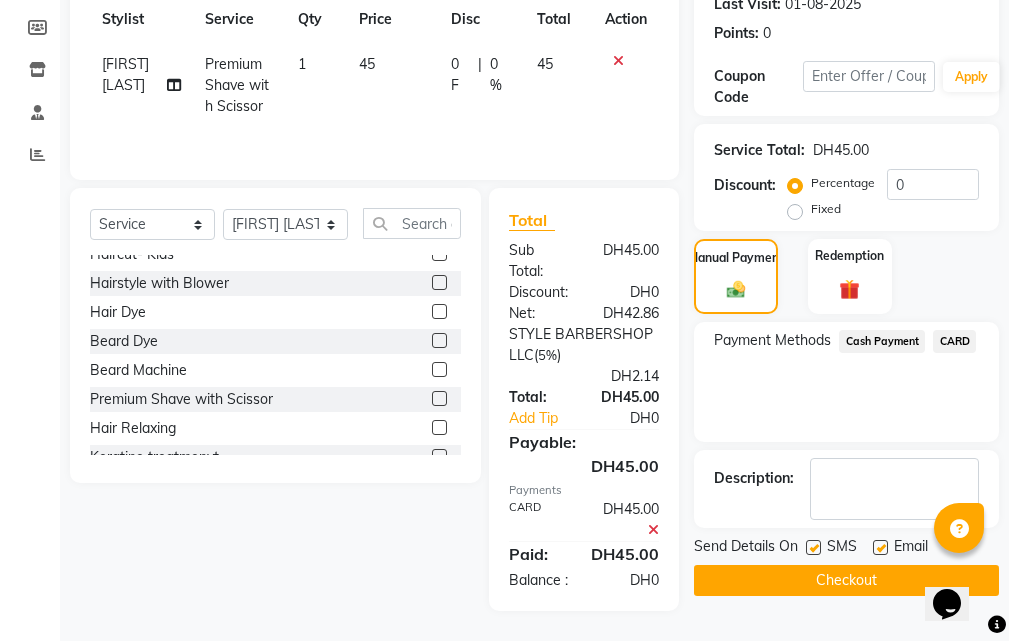 click on "Checkout" 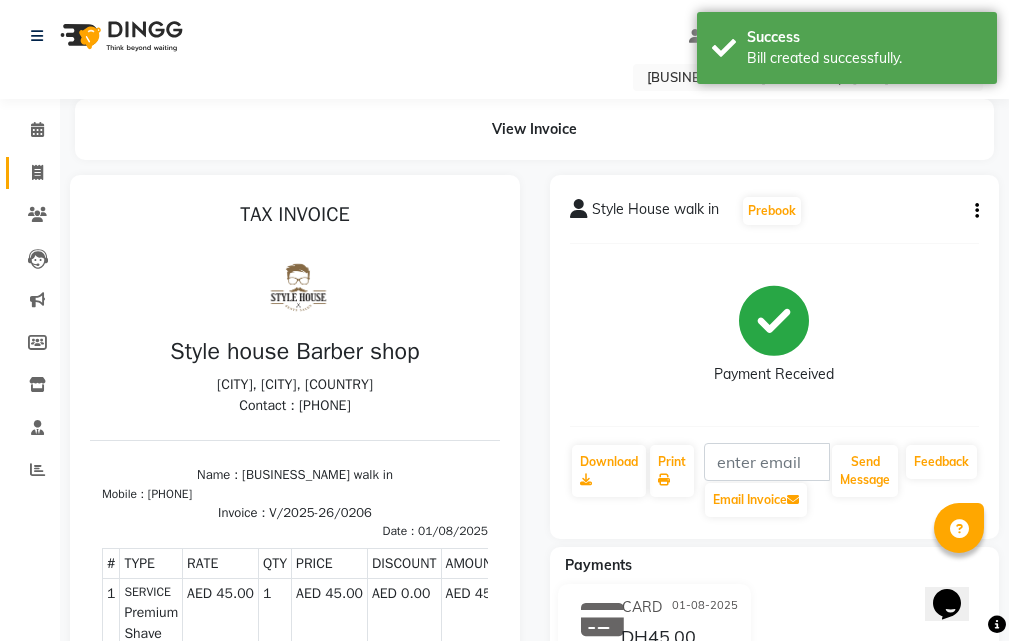 scroll, scrollTop: 0, scrollLeft: 0, axis: both 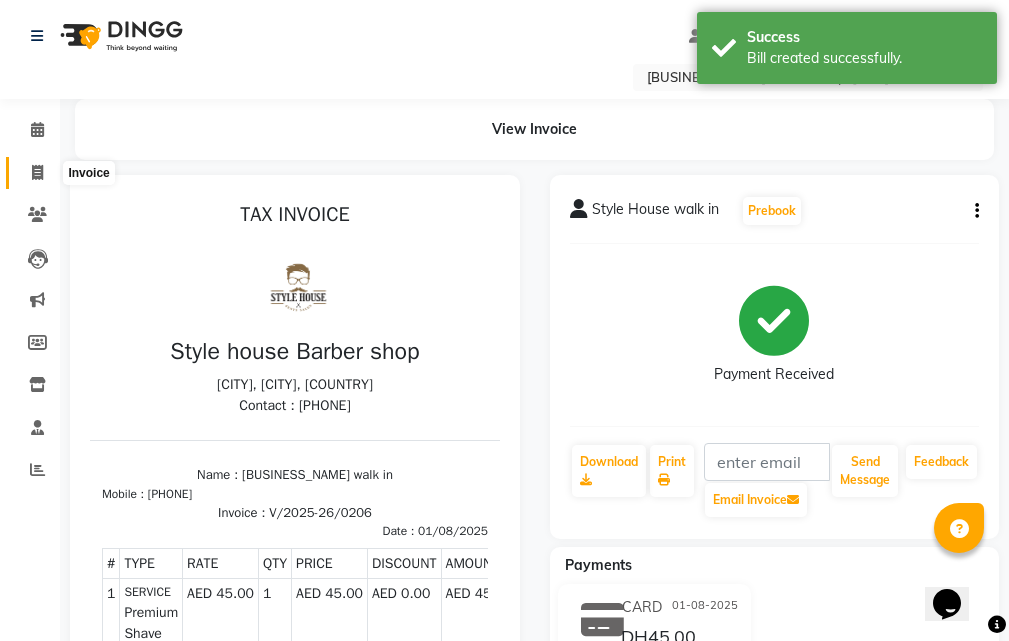click 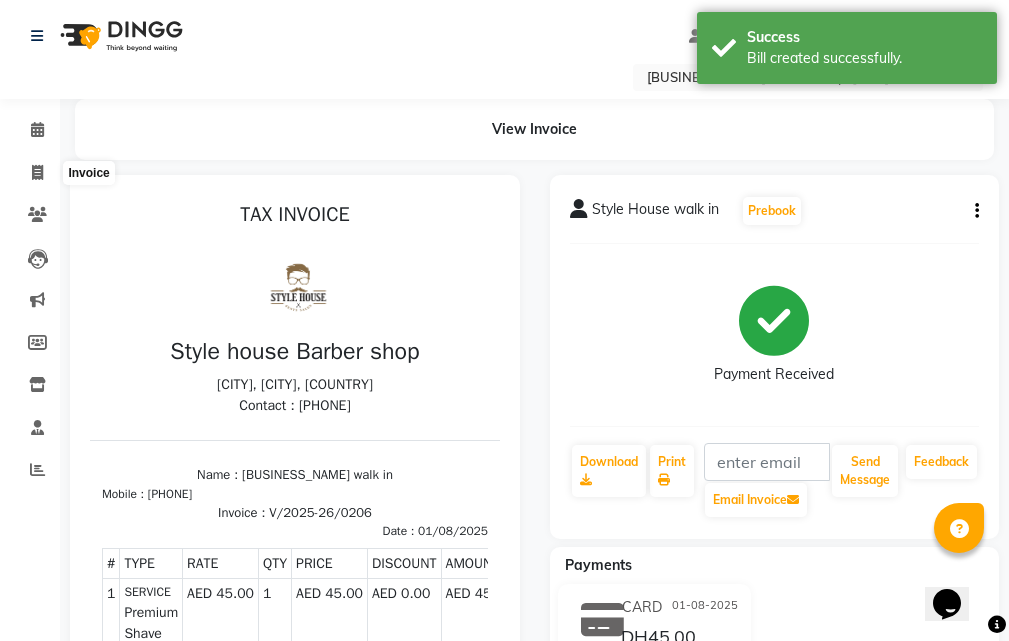 select on "service" 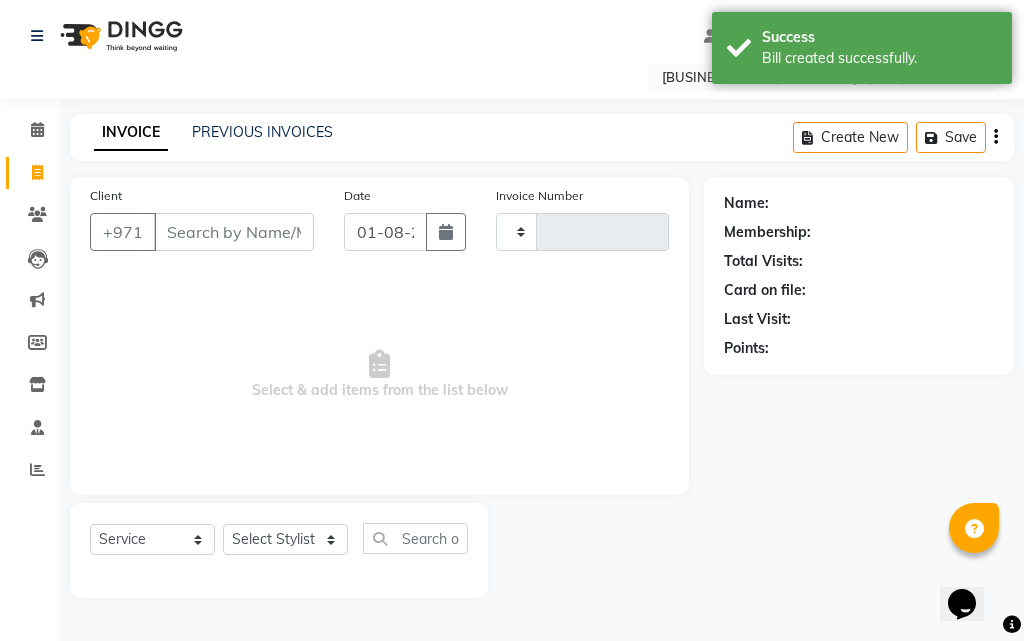 type on "0207" 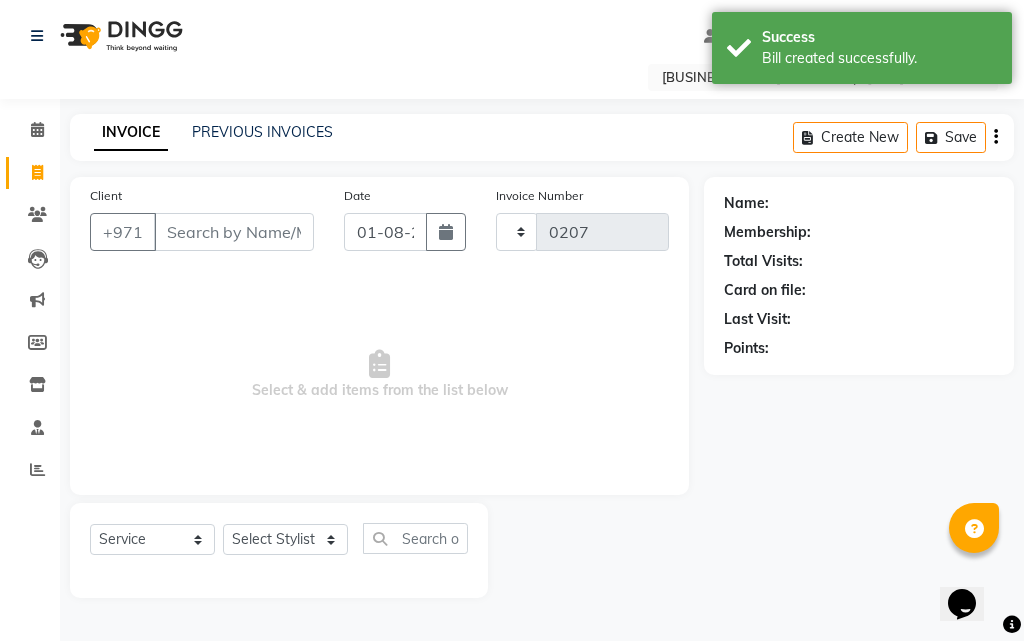 select on "8421" 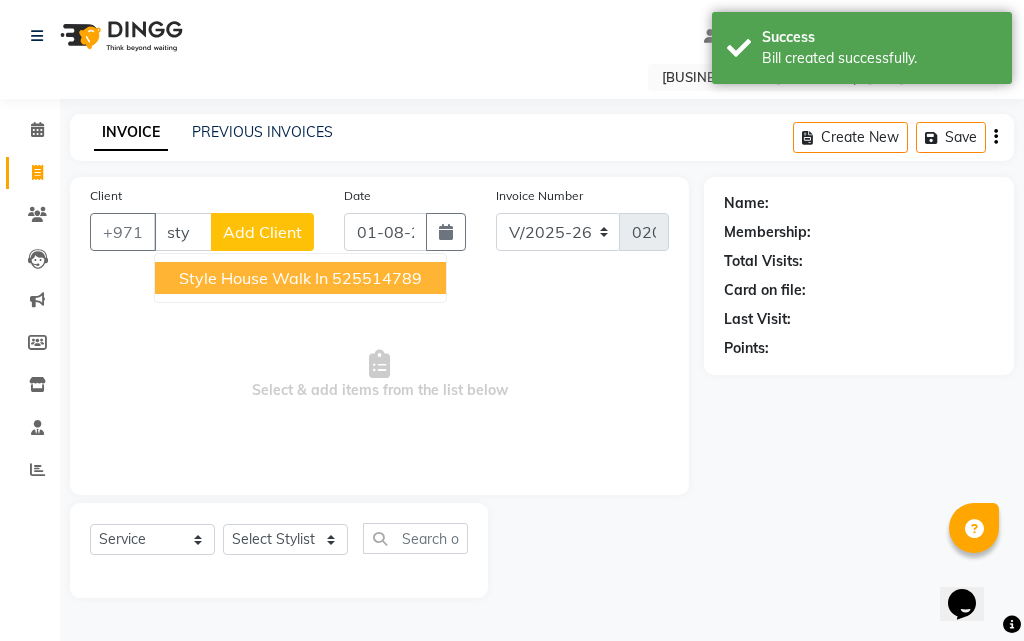 click on "Style House walk in" at bounding box center [253, 278] 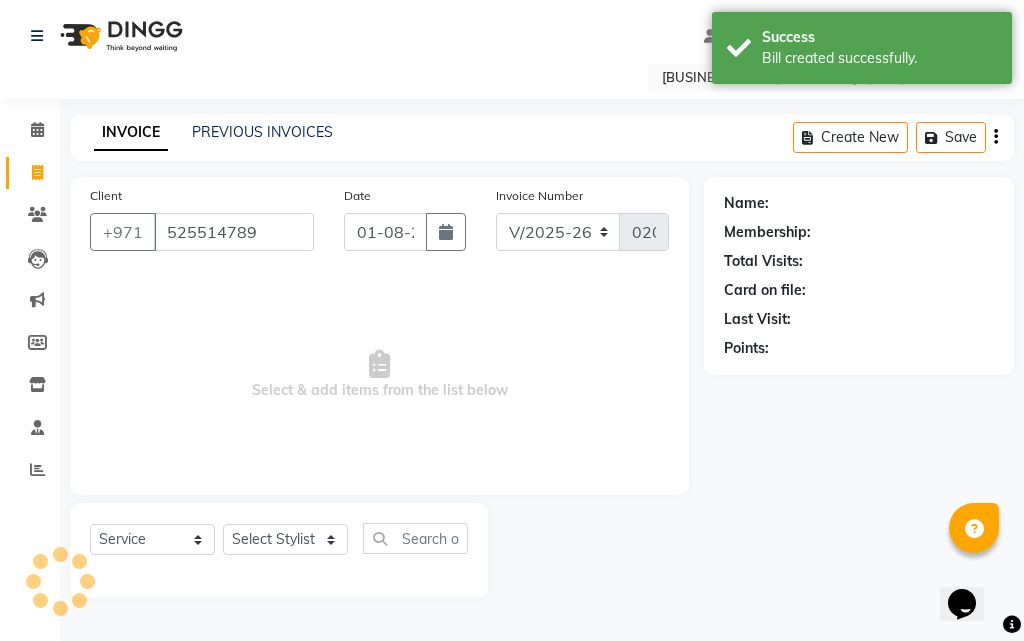 type on "525514789" 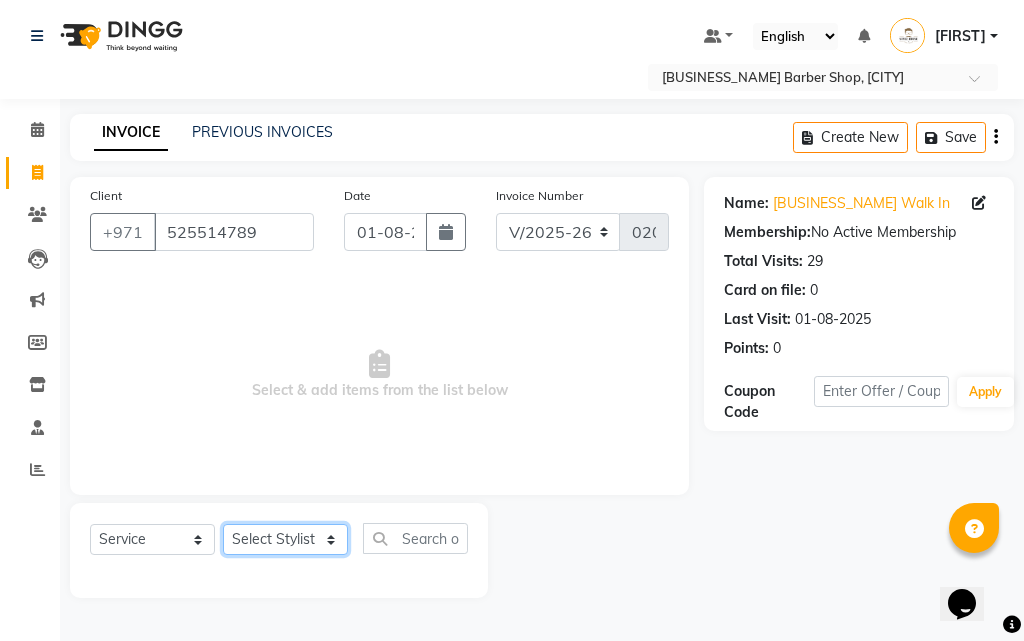 click on "Select Stylist [LAST] [LAST] [FIRST] [MIDDLE] [LAST] [FIRST] [LAST] [FIRST] [MIDDLE] [LAST] [FIRST] [LAST] [FIRST]" 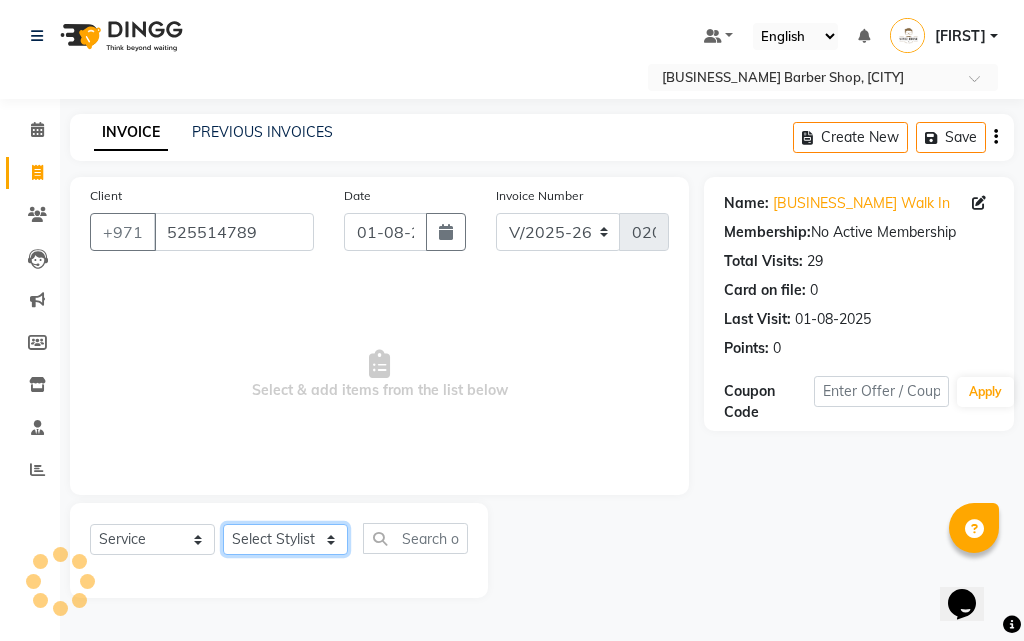 select on "83270" 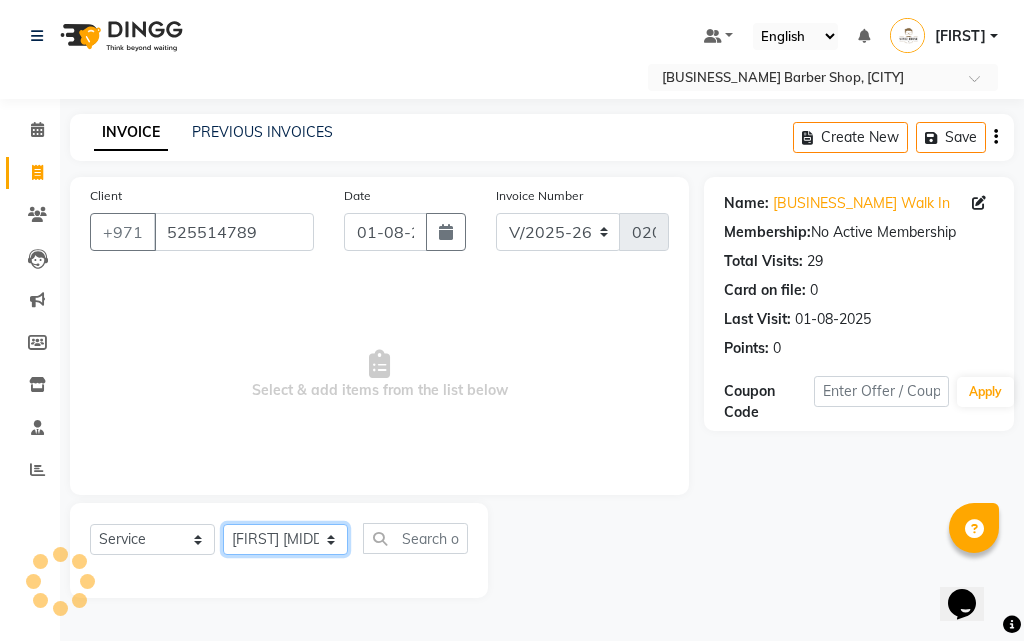 click on "Select Stylist [LAST] [LAST] [FIRST] [MIDDLE] [LAST] [FIRST] [LAST] [FIRST] [MIDDLE] [LAST] [FIRST] [LAST] [FIRST]" 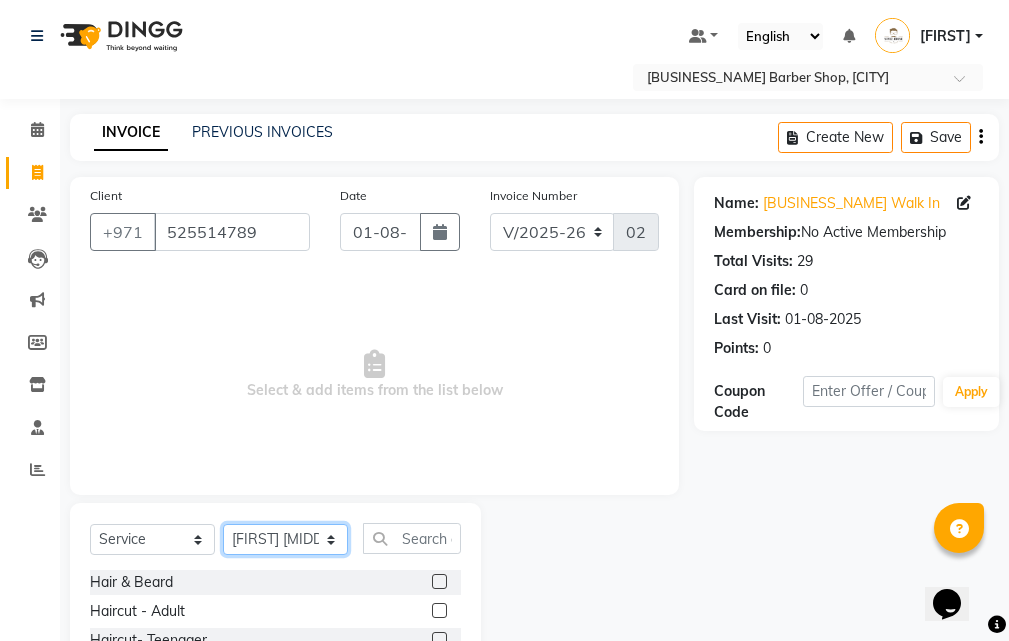 scroll, scrollTop: 187, scrollLeft: 0, axis: vertical 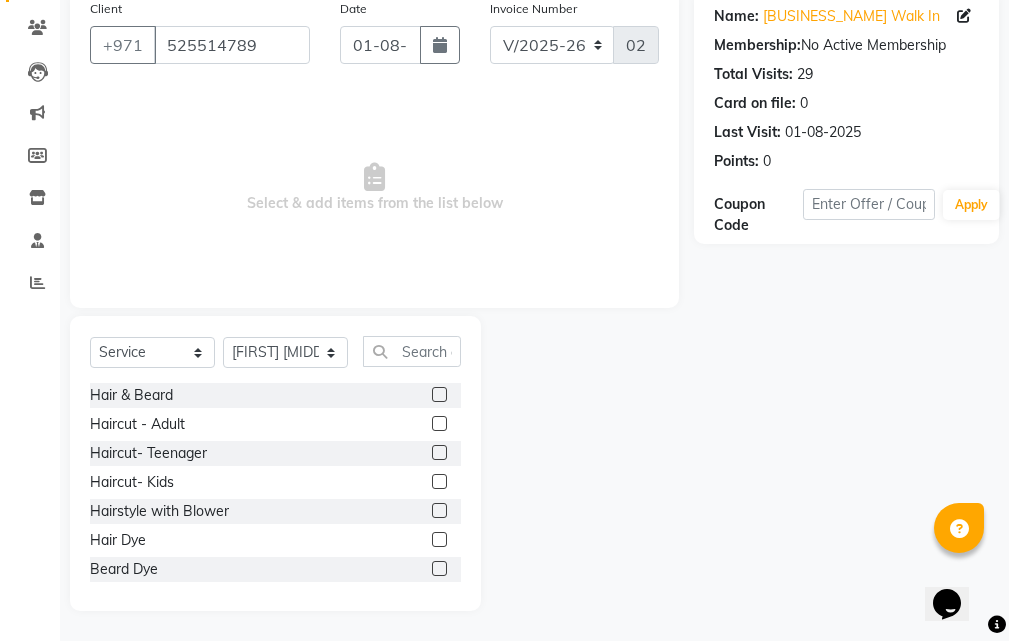 click 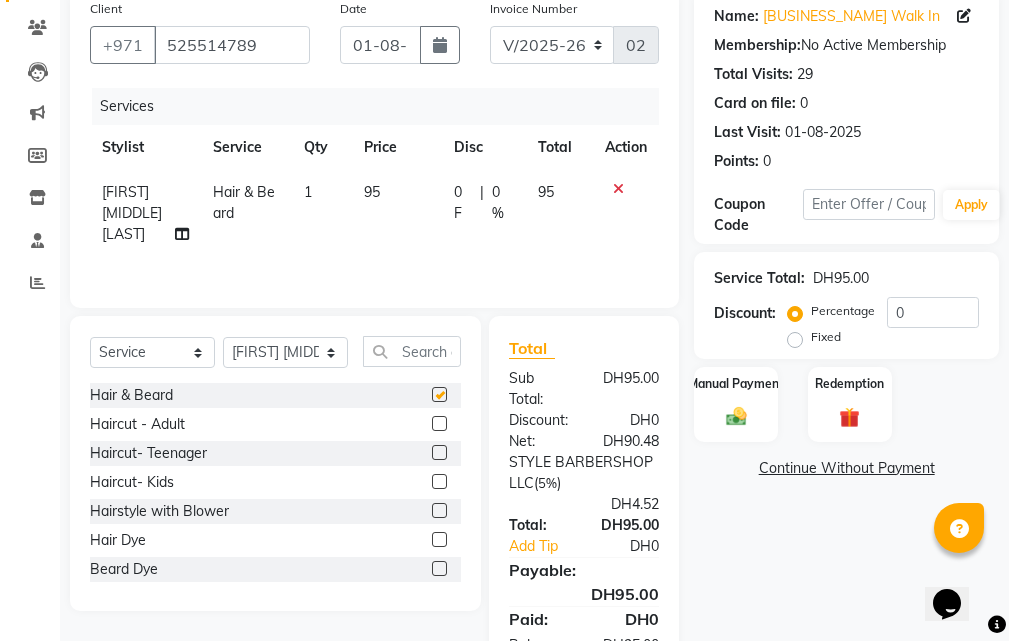checkbox on "false" 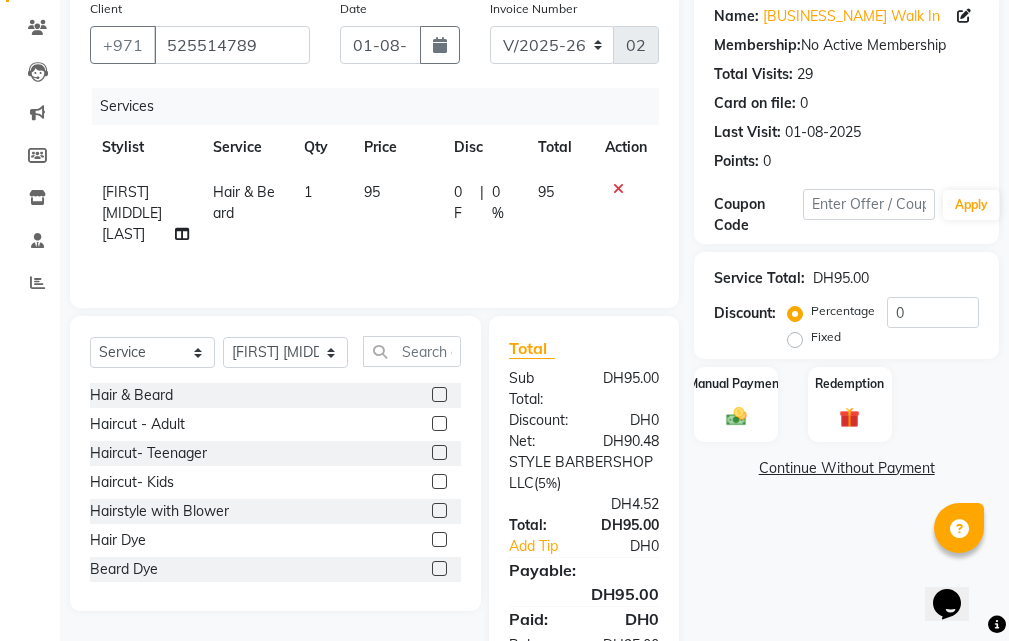 click 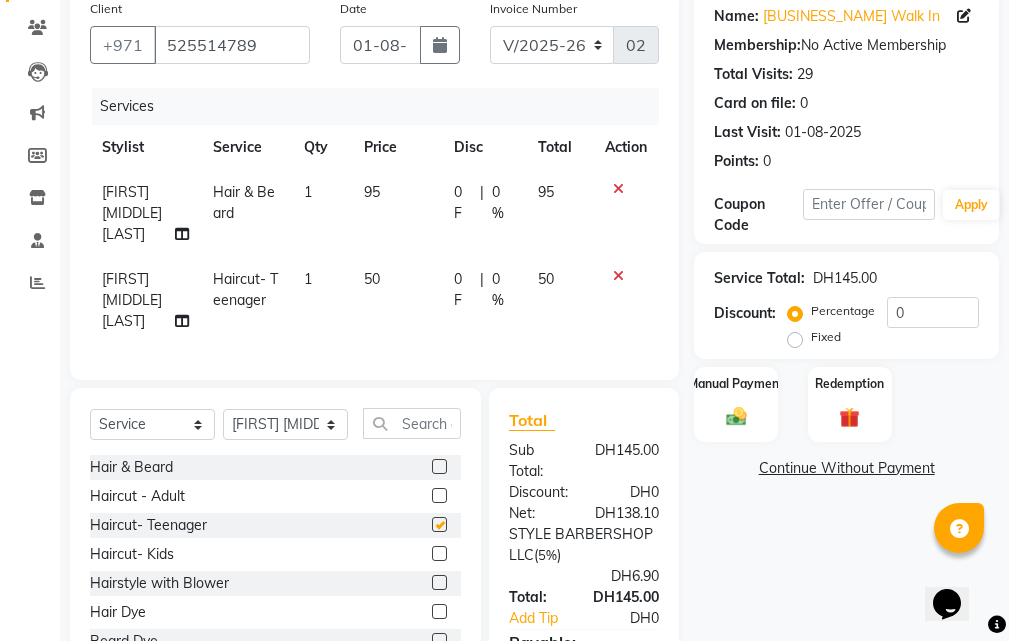 checkbox on "false" 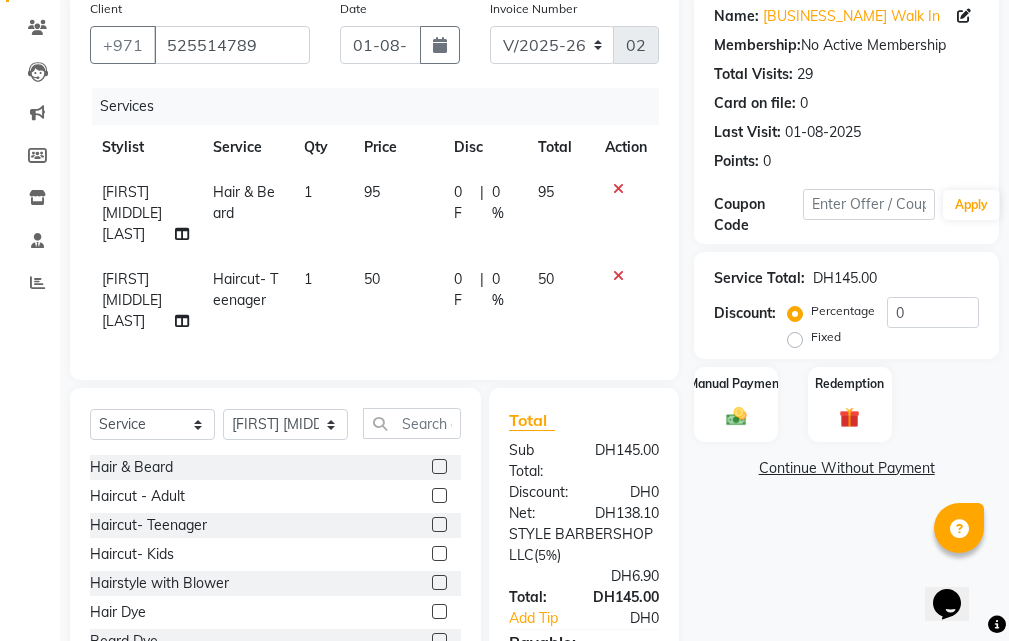 scroll, scrollTop: 287, scrollLeft: 0, axis: vertical 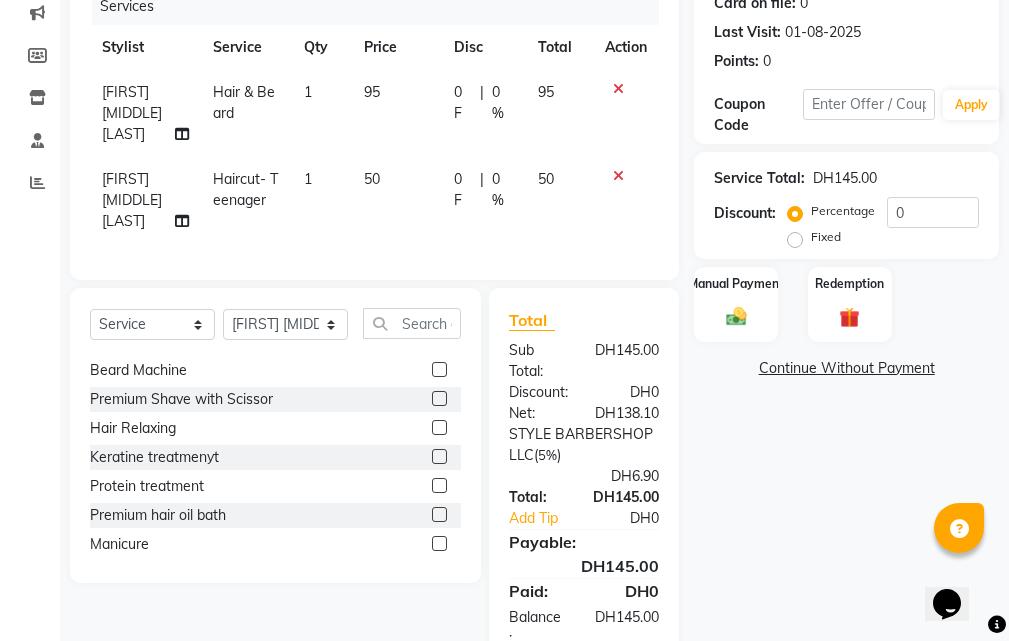 click 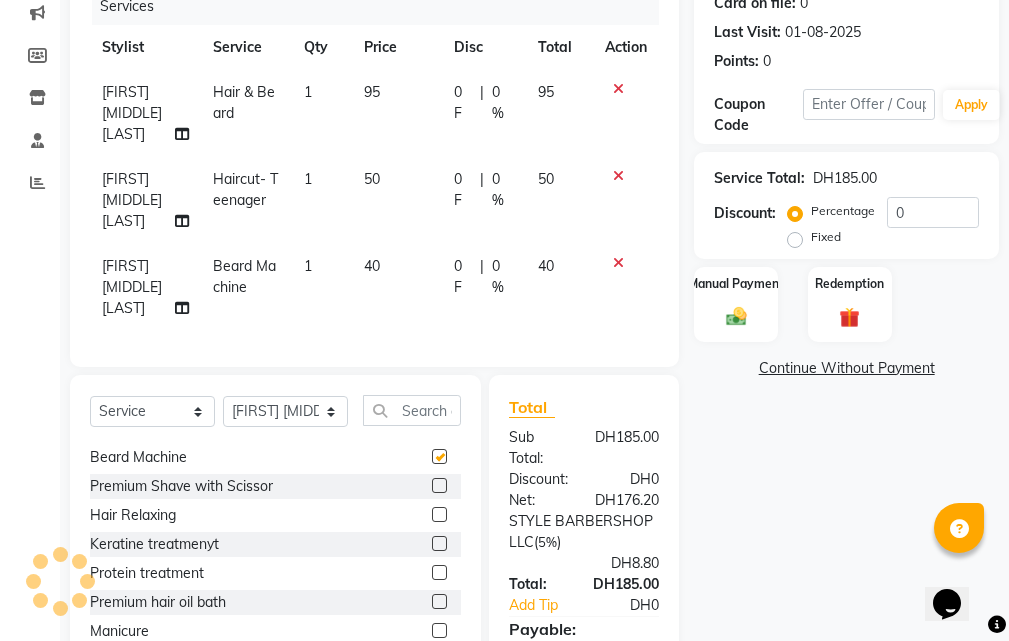 checkbox on "false" 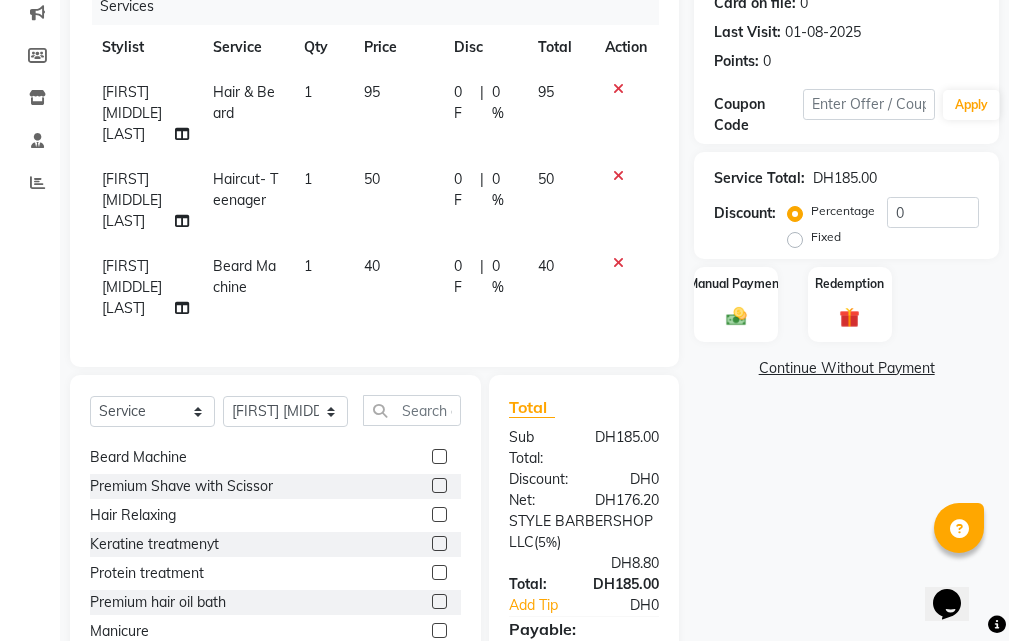 scroll, scrollTop: 387, scrollLeft: 0, axis: vertical 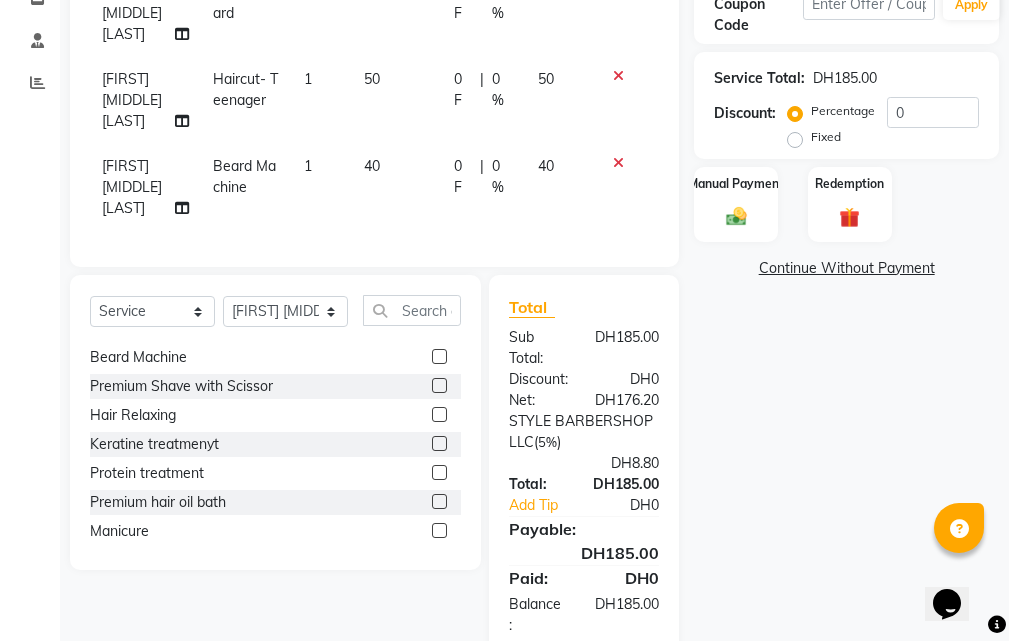 click 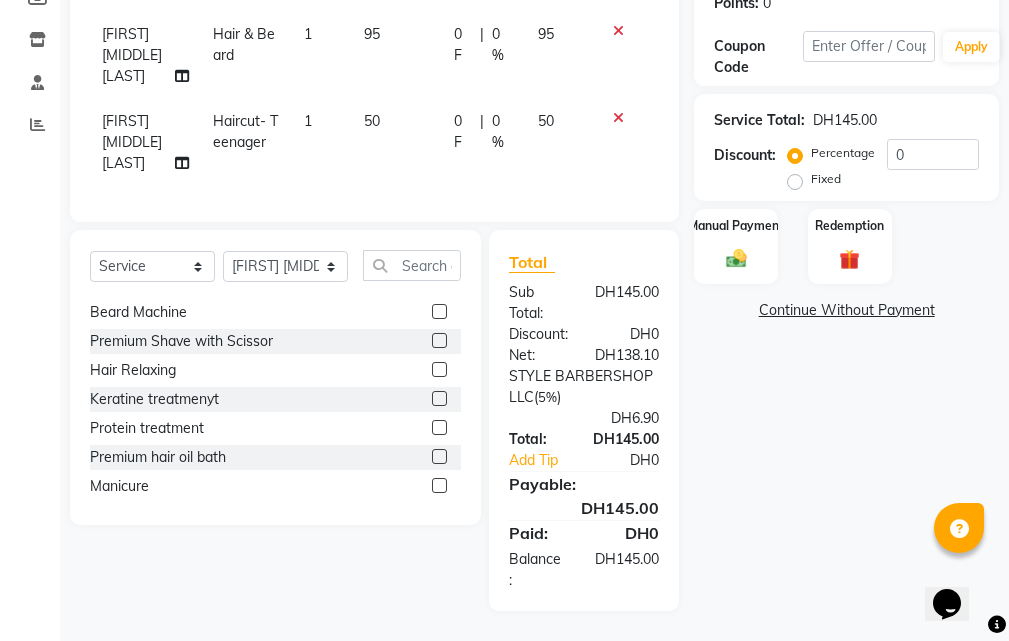 scroll, scrollTop: 302, scrollLeft: 0, axis: vertical 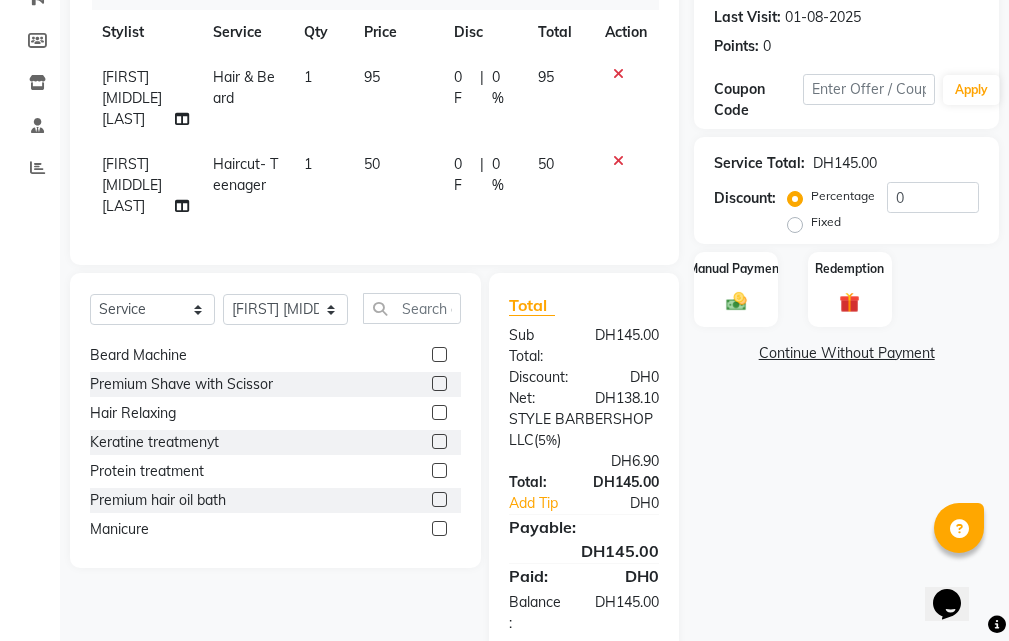 click 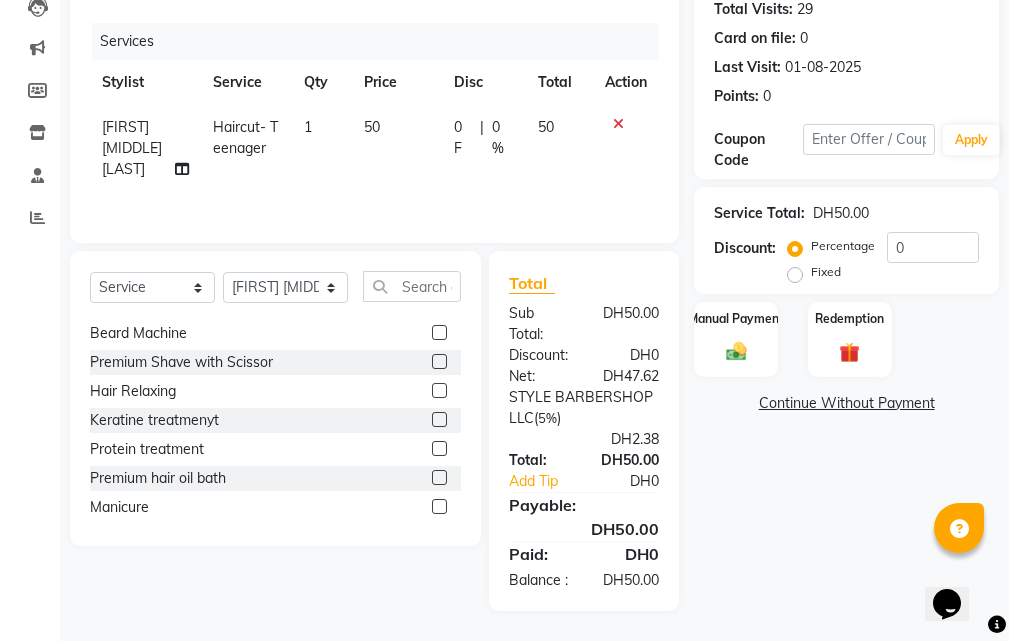 scroll, scrollTop: 0, scrollLeft: 0, axis: both 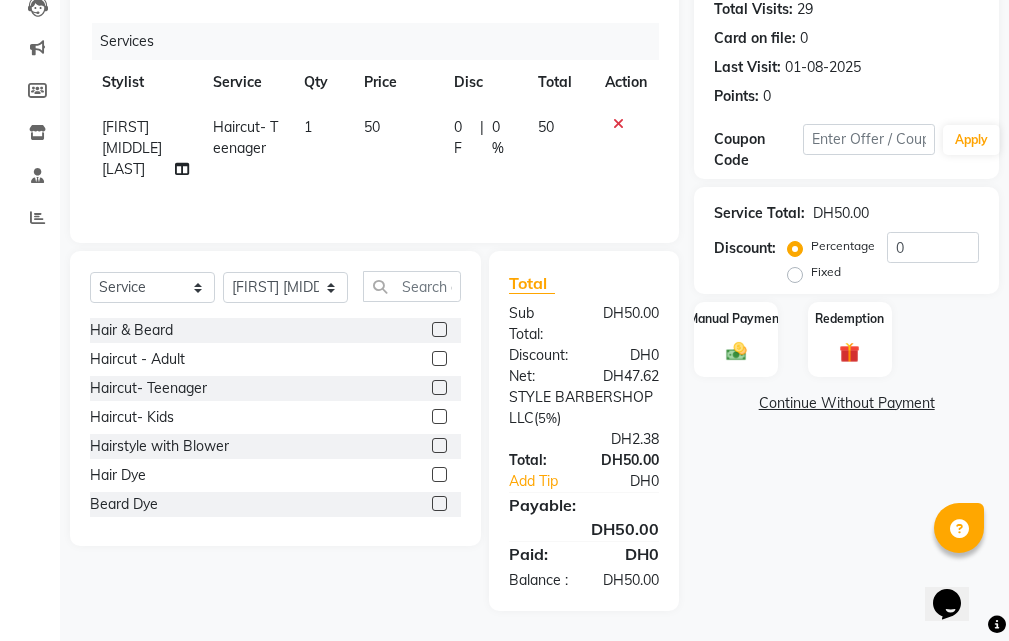 click 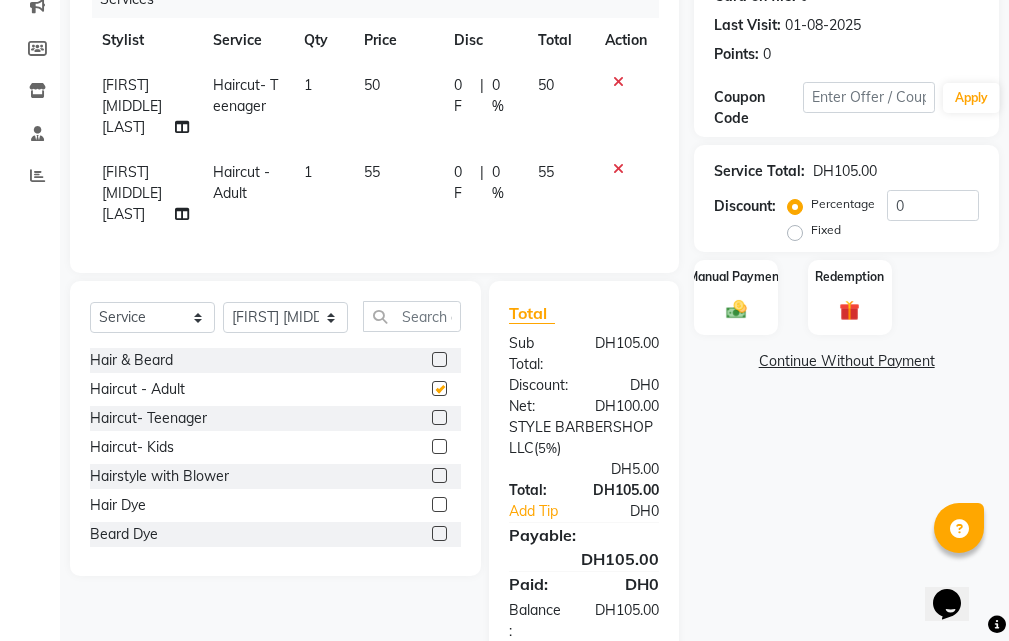 checkbox on "false" 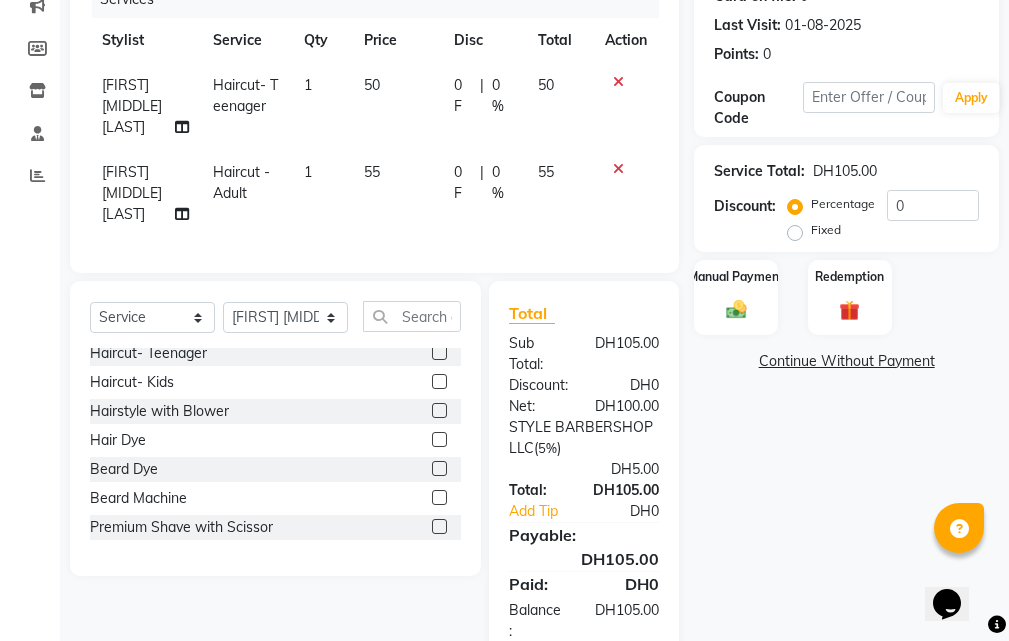 scroll, scrollTop: 100, scrollLeft: 0, axis: vertical 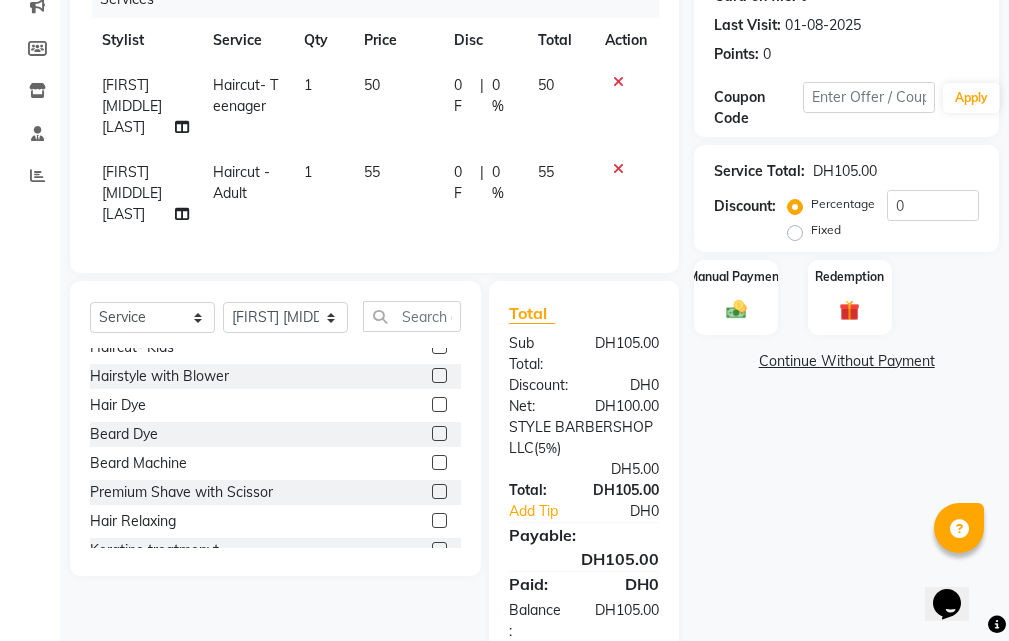 click 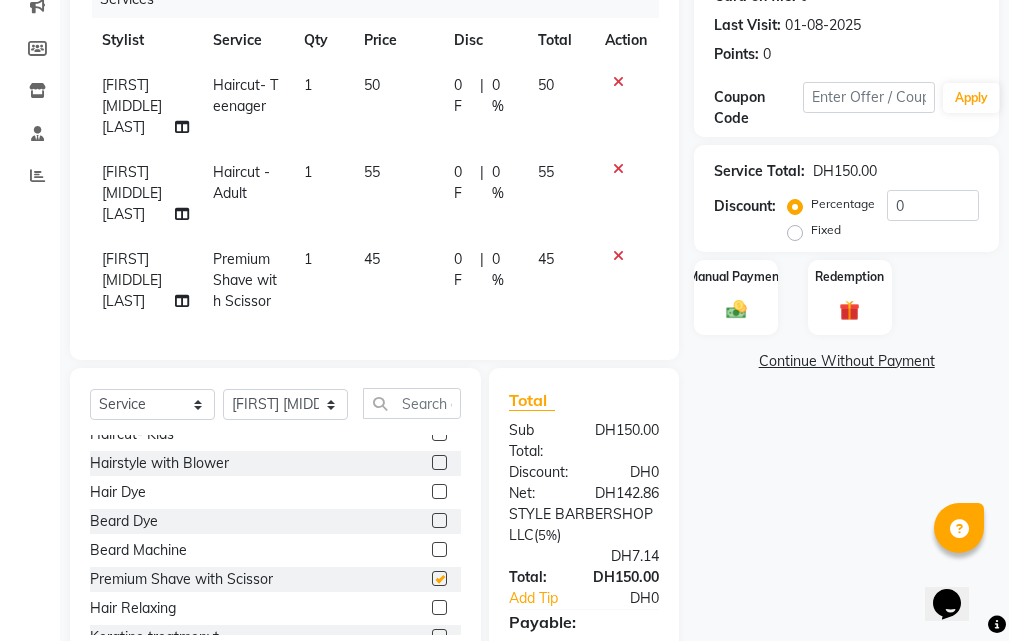 checkbox on "false" 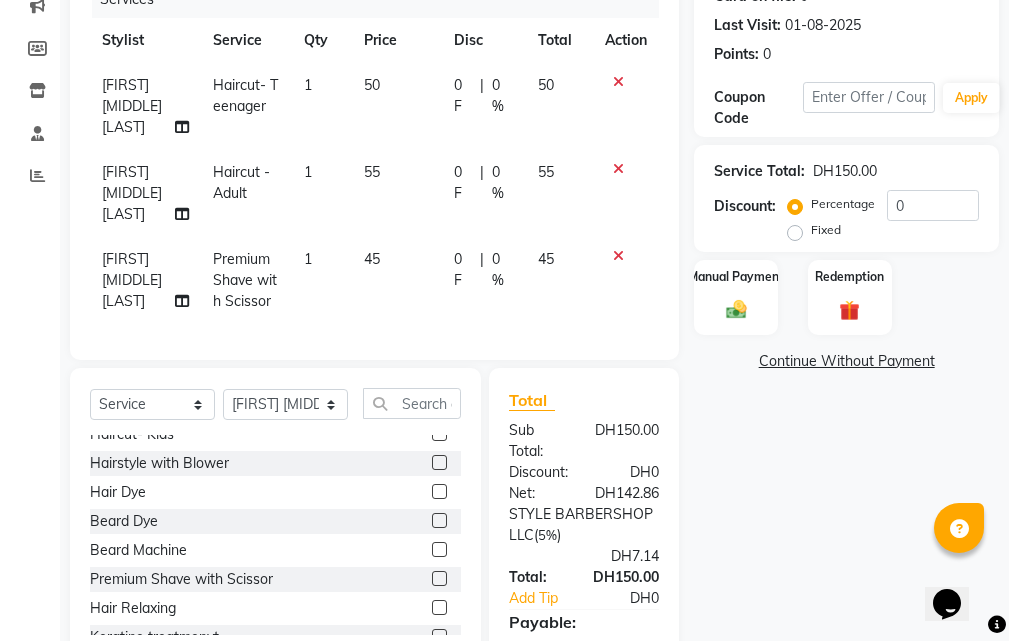 click 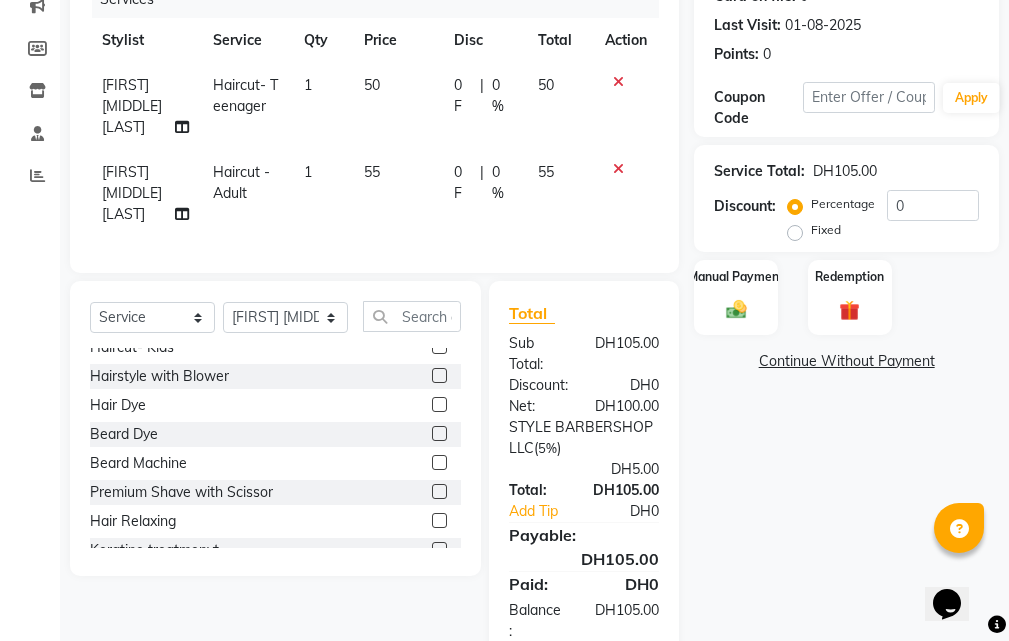 scroll, scrollTop: 402, scrollLeft: 0, axis: vertical 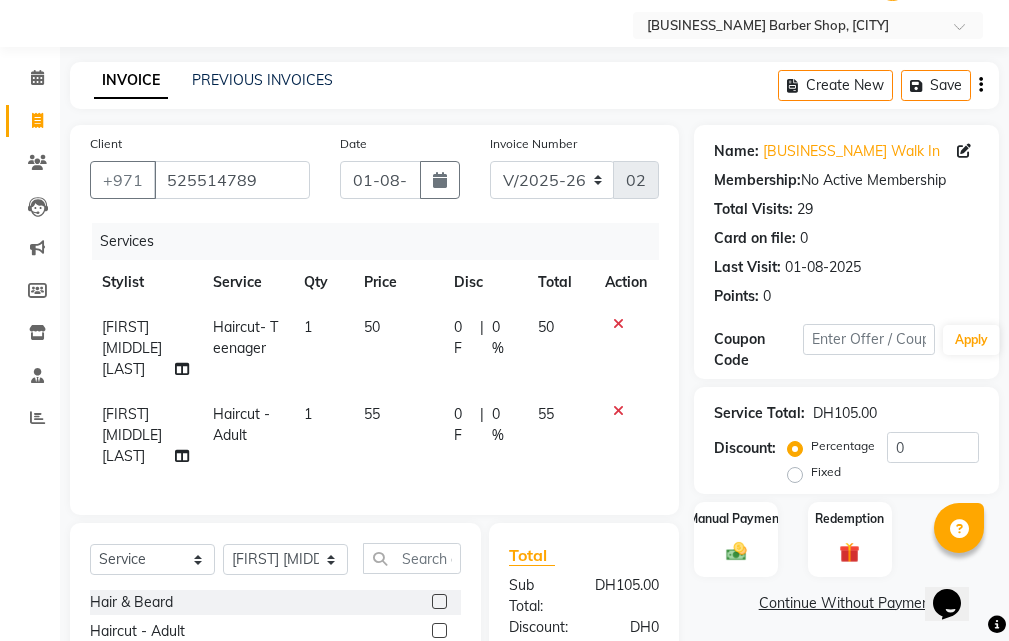 click 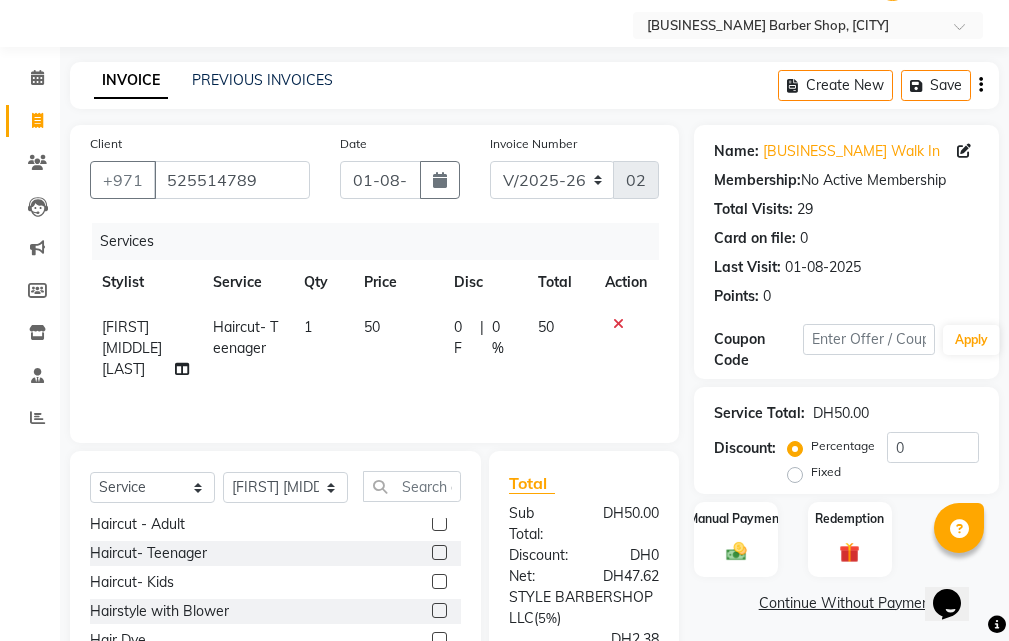 scroll, scrollTop: 0, scrollLeft: 0, axis: both 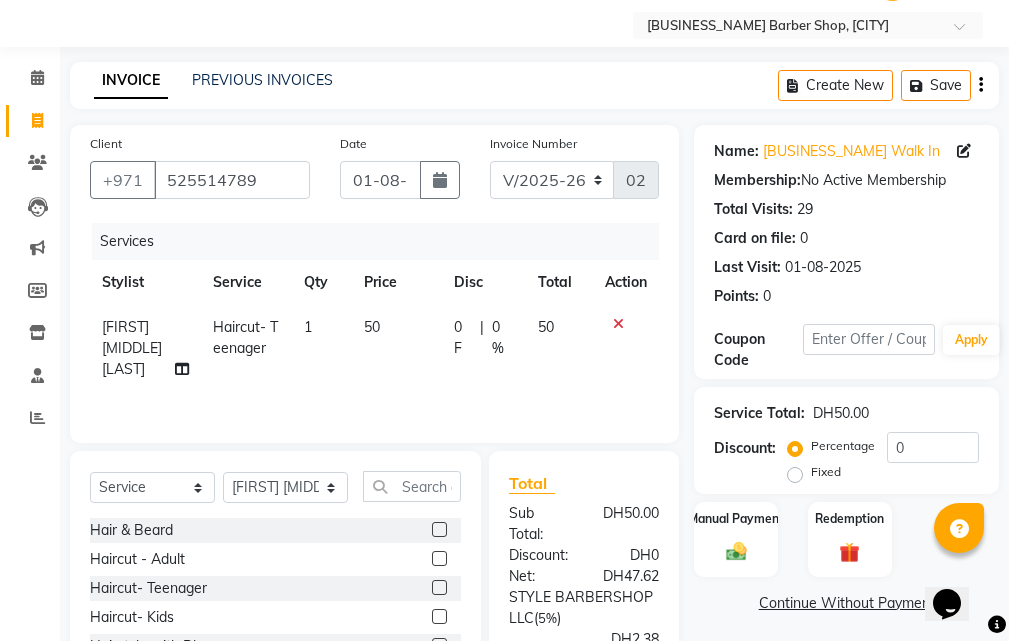 click 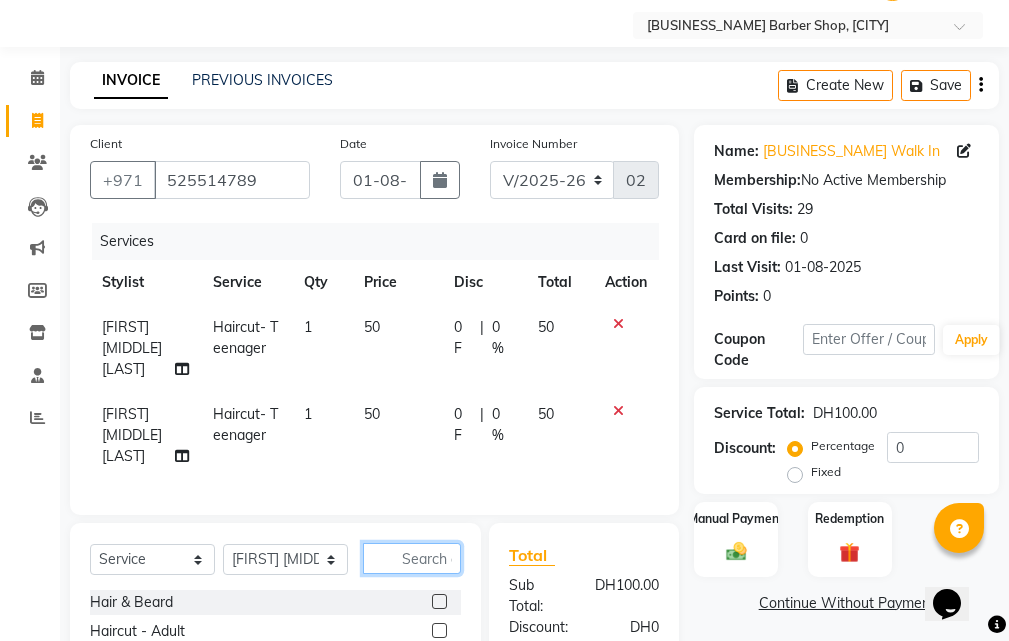 click 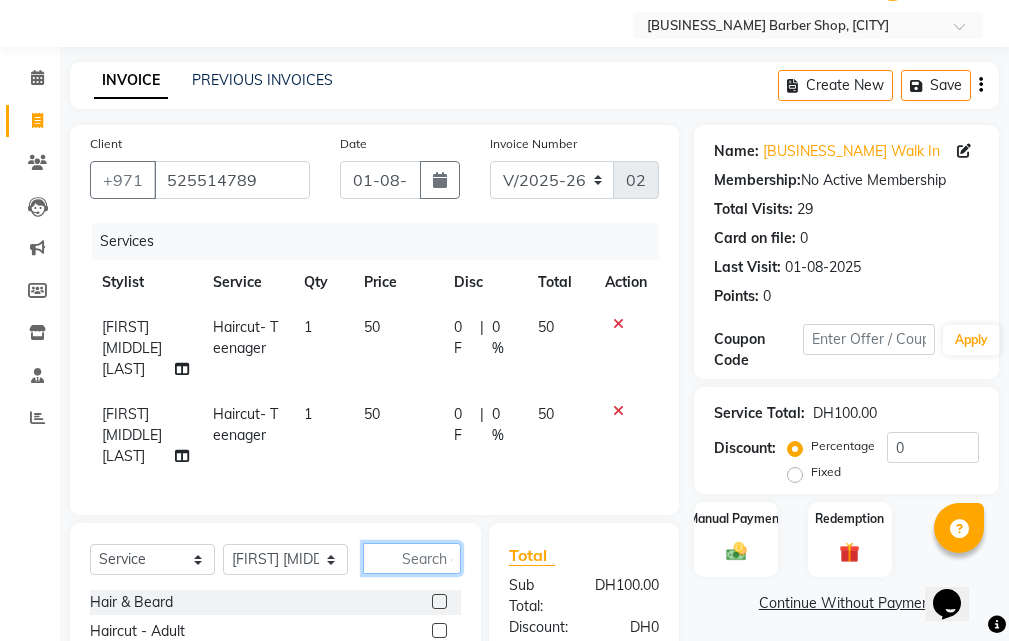 checkbox on "false" 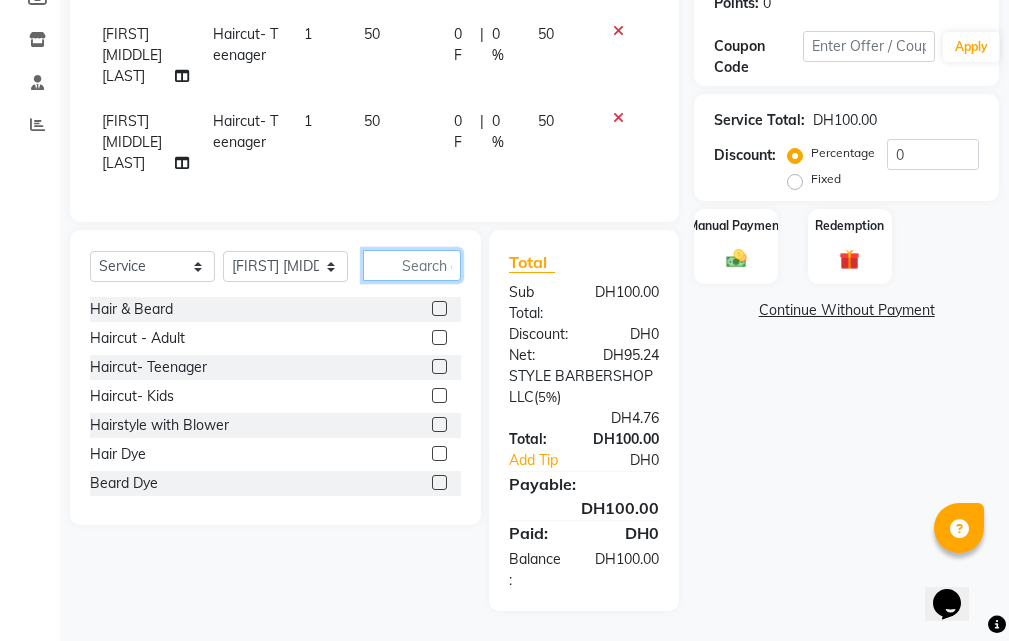 scroll, scrollTop: 300, scrollLeft: 0, axis: vertical 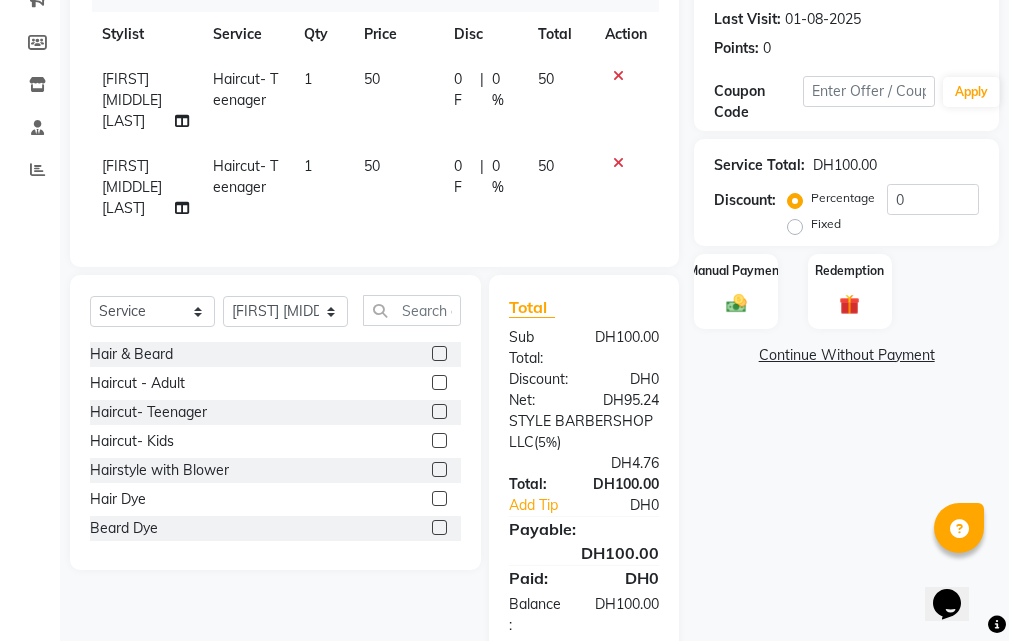 click 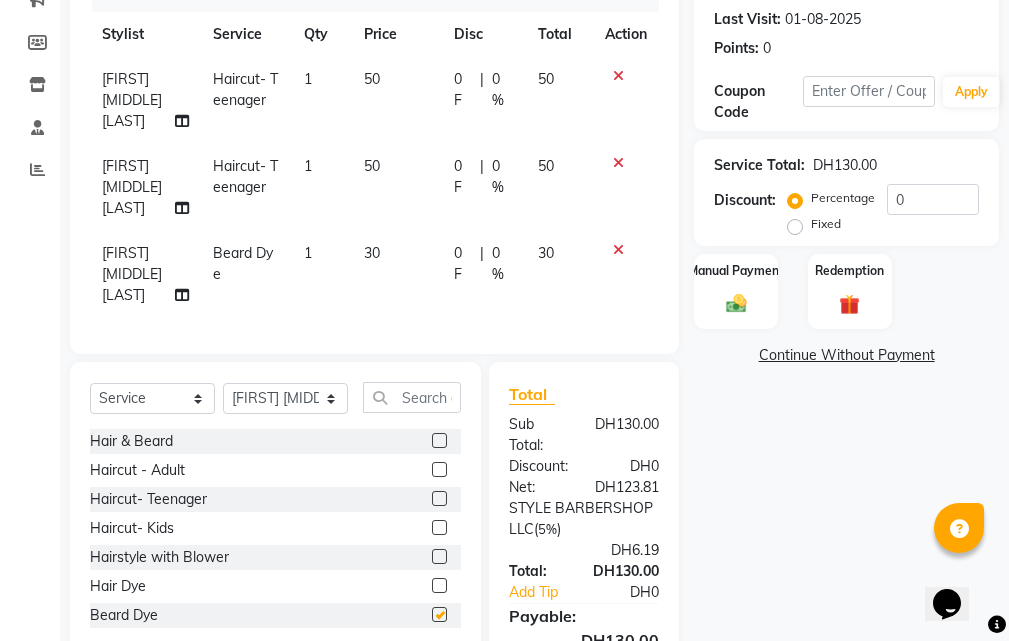 checkbox on "false" 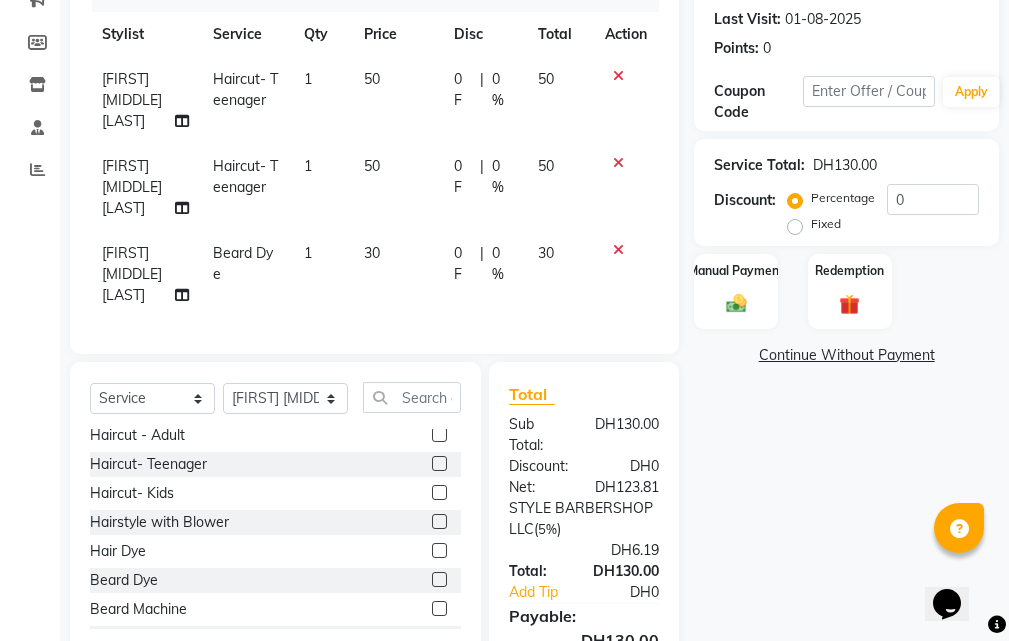 scroll, scrollTop: 0, scrollLeft: 0, axis: both 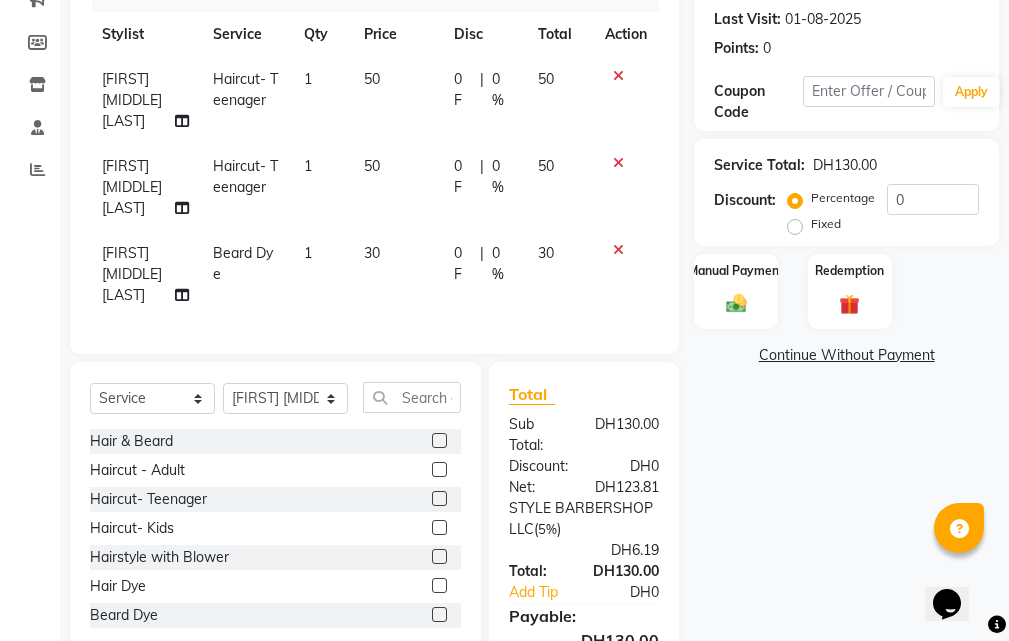click 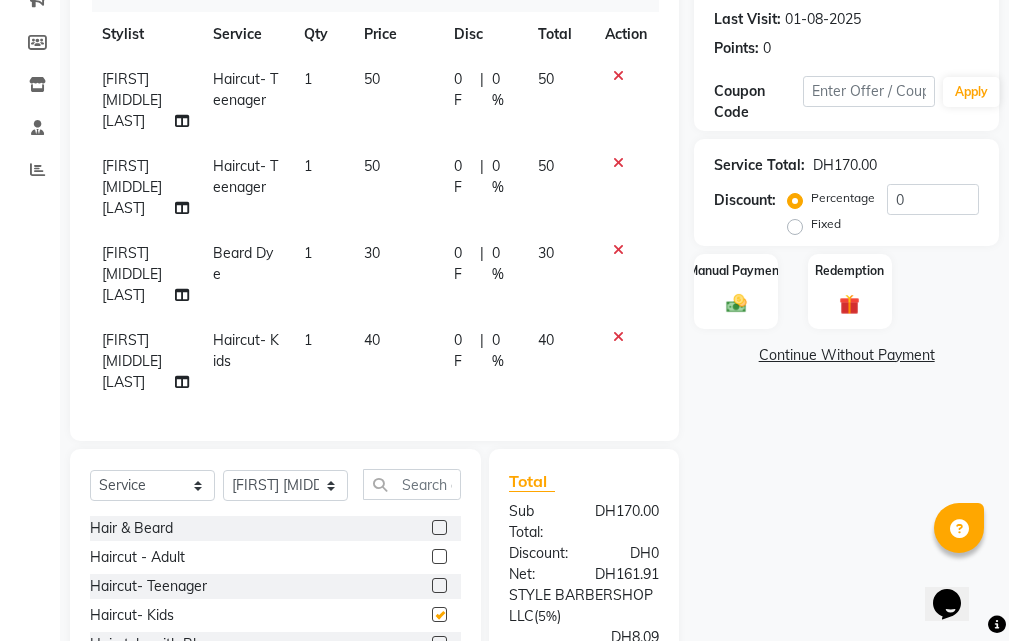 checkbox on "false" 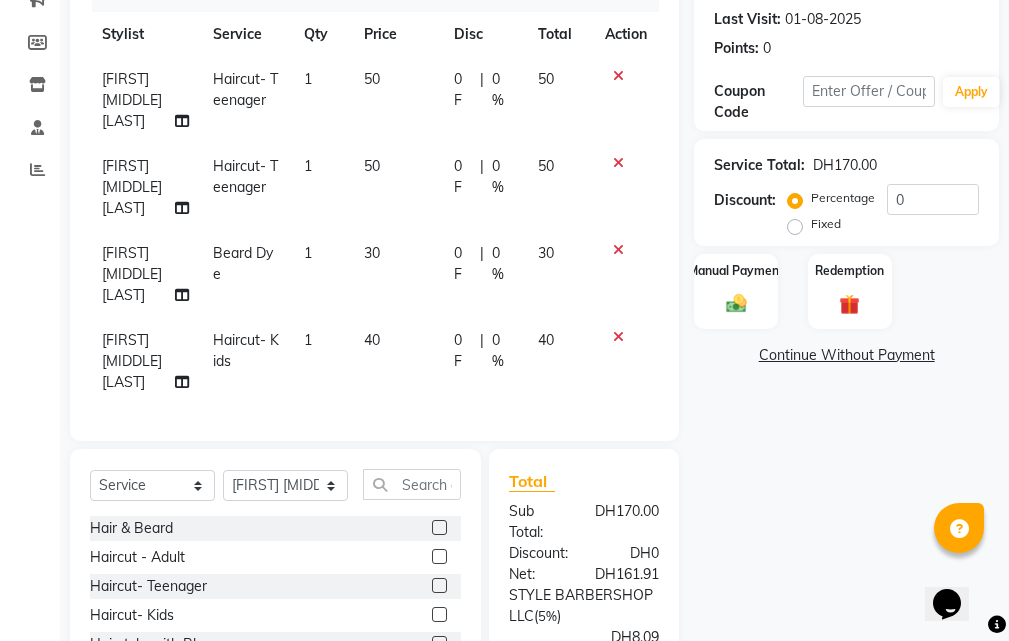 scroll, scrollTop: 573, scrollLeft: 0, axis: vertical 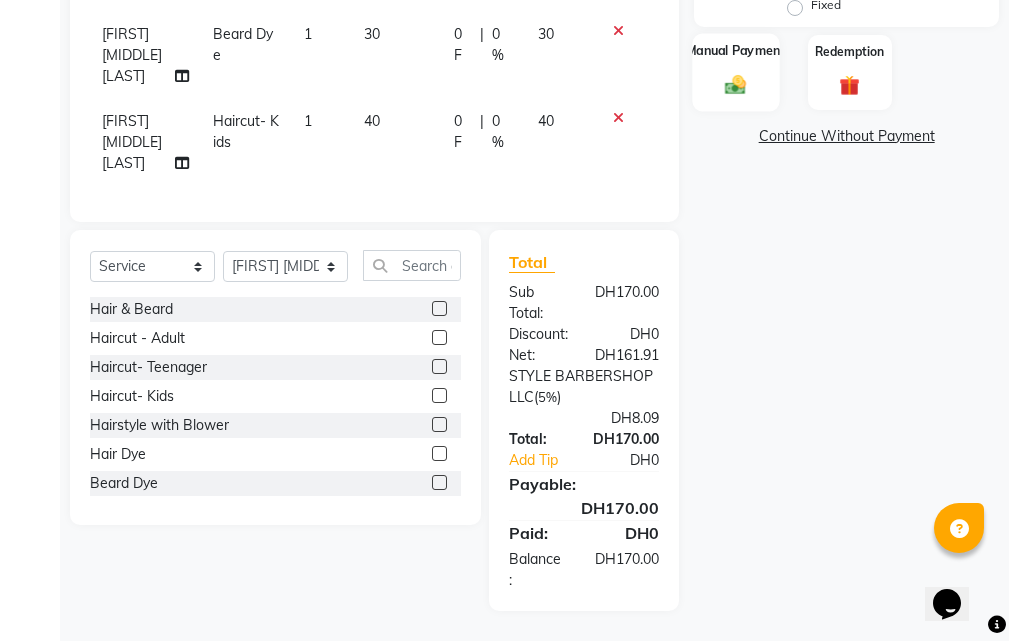 click on "Manual Payment" 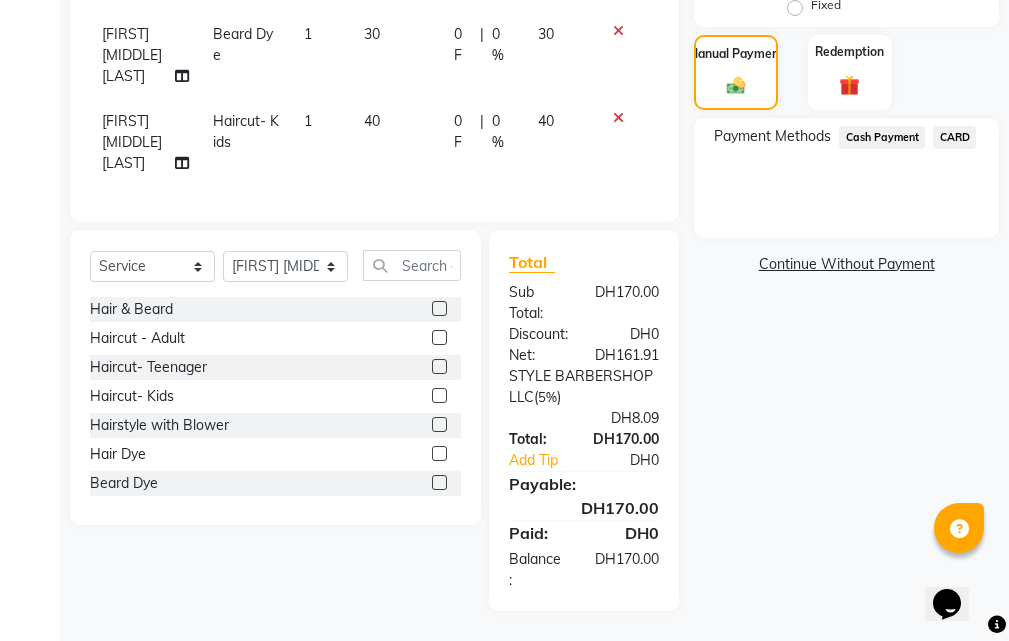 click on "CARD" 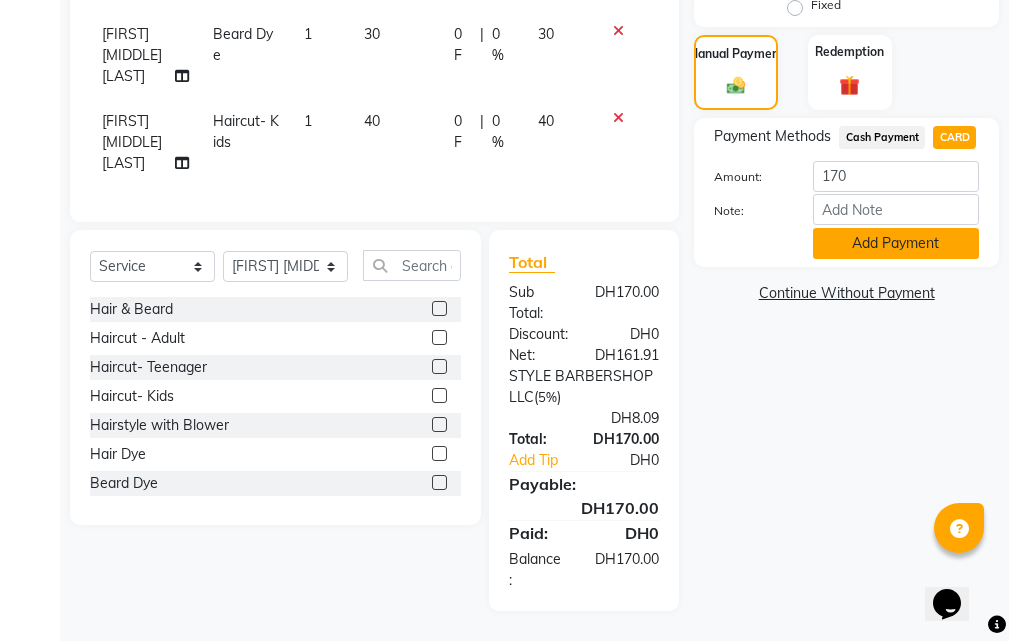 click on "Add Payment" 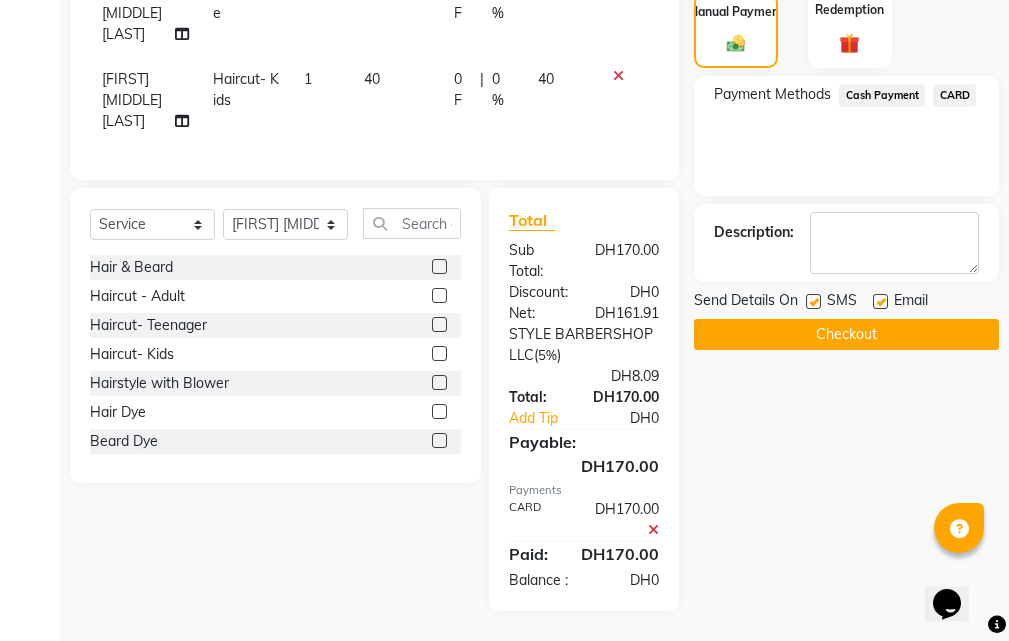 scroll, scrollTop: 636, scrollLeft: 0, axis: vertical 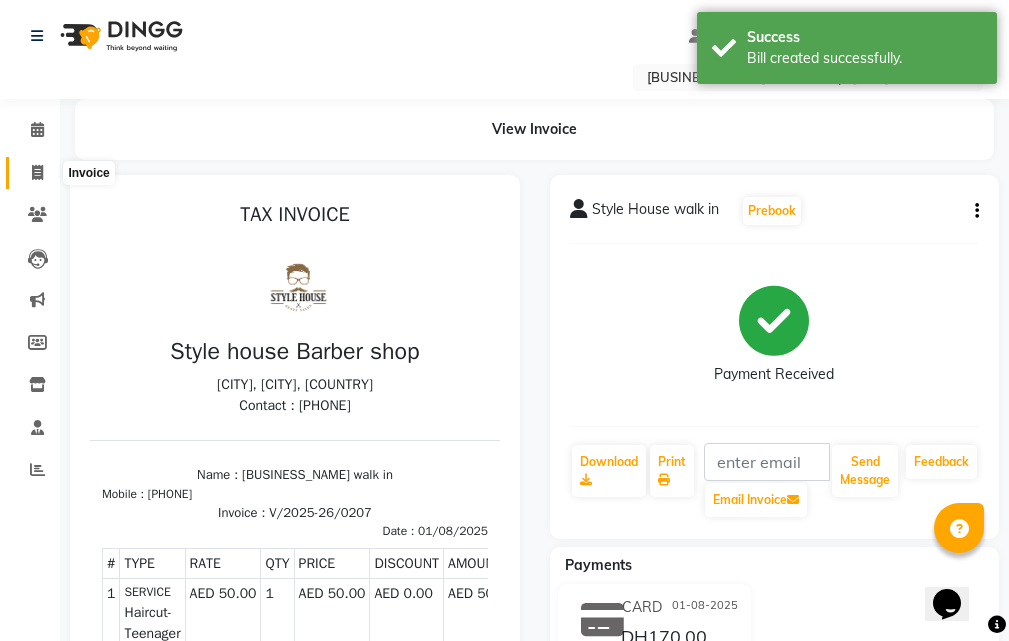 click 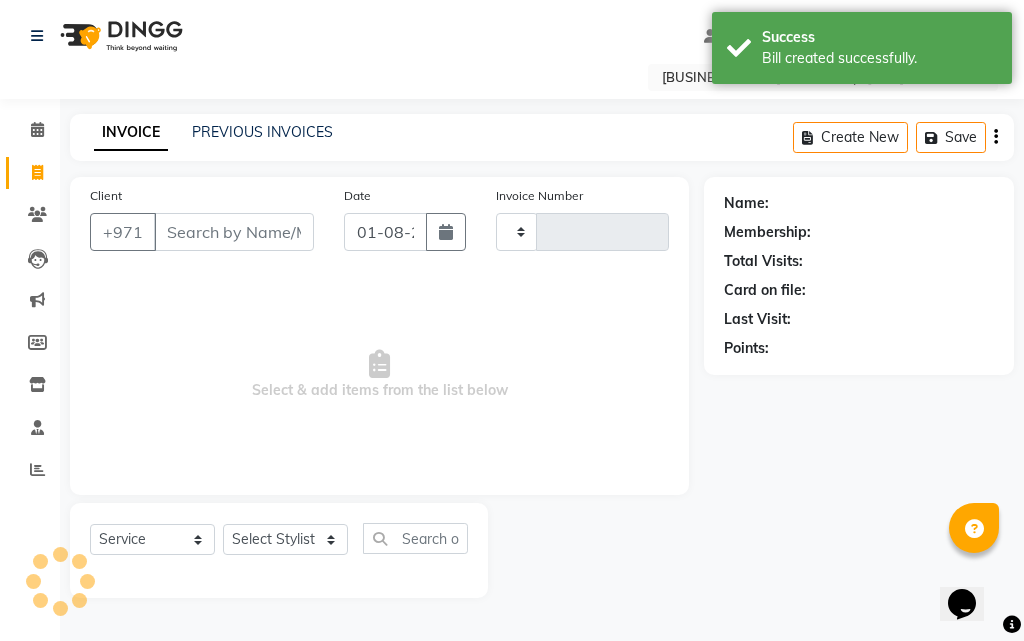 click 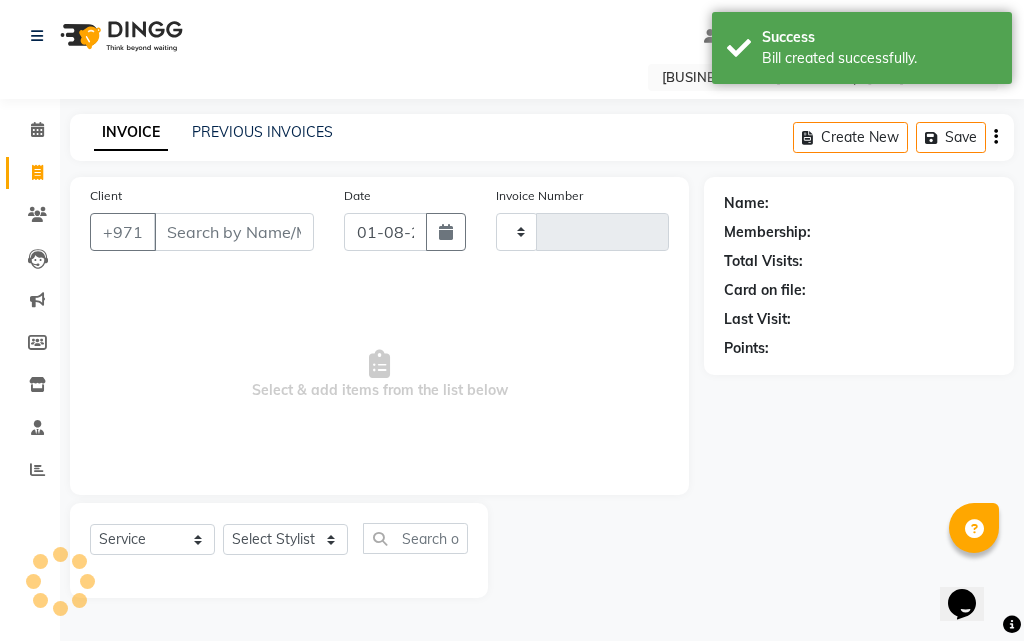 type on "0208" 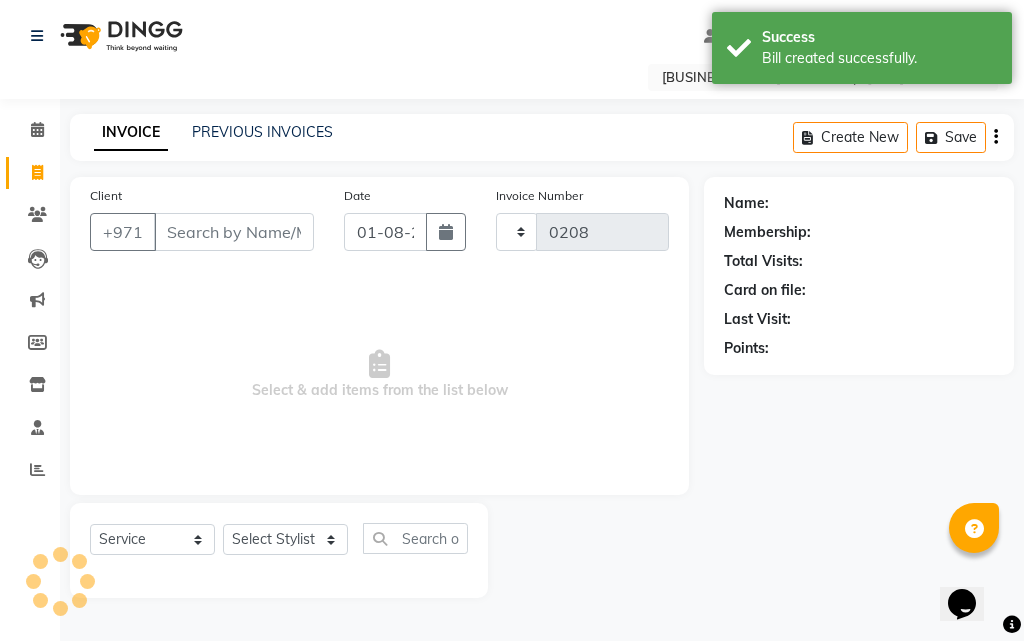 select on "8421" 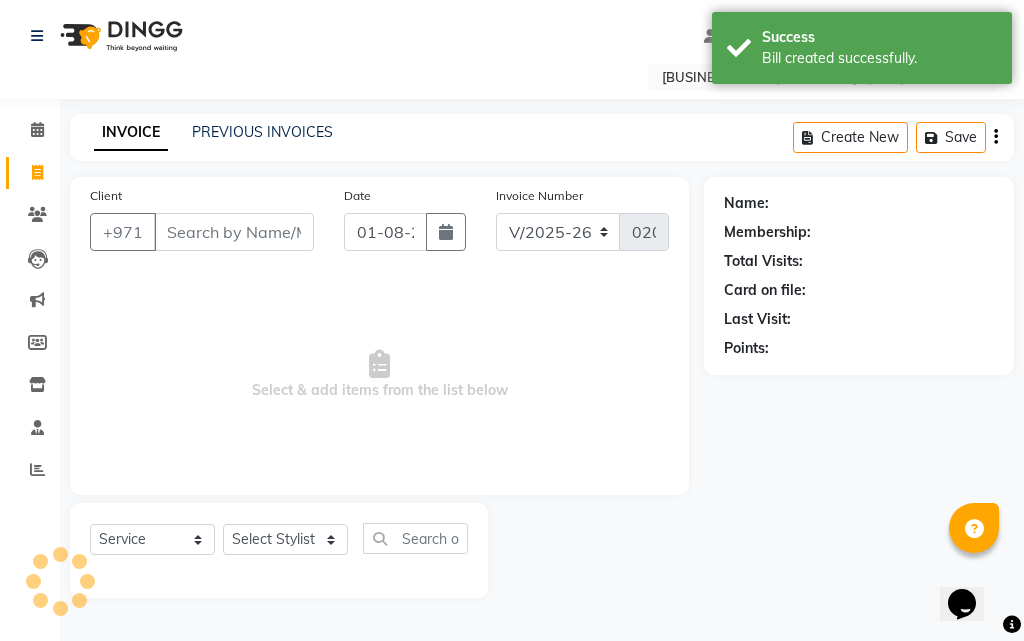click on "Client" at bounding box center (234, 232) 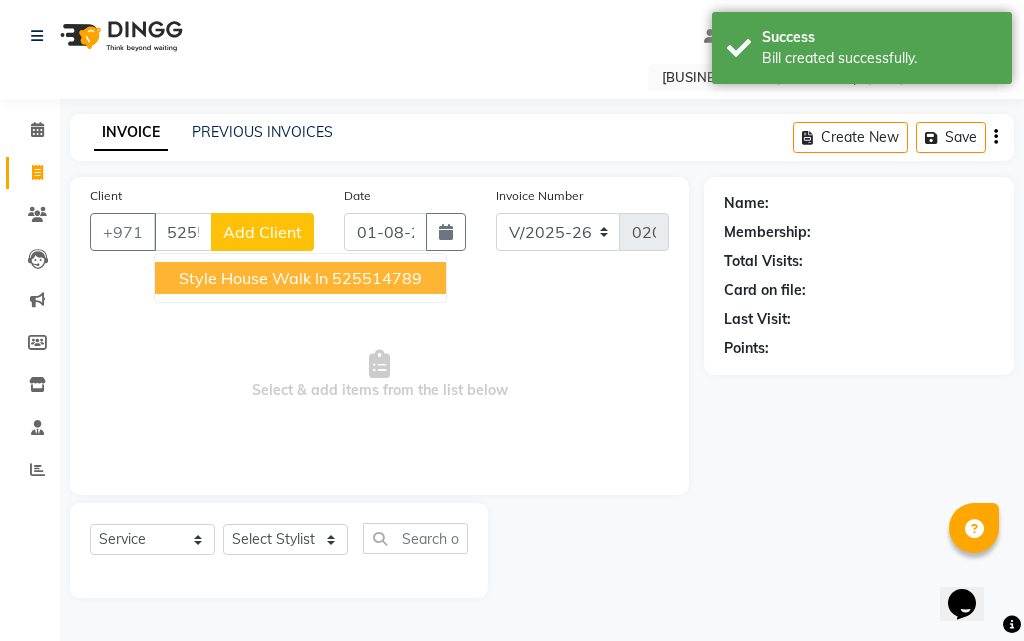 type on "525514789" 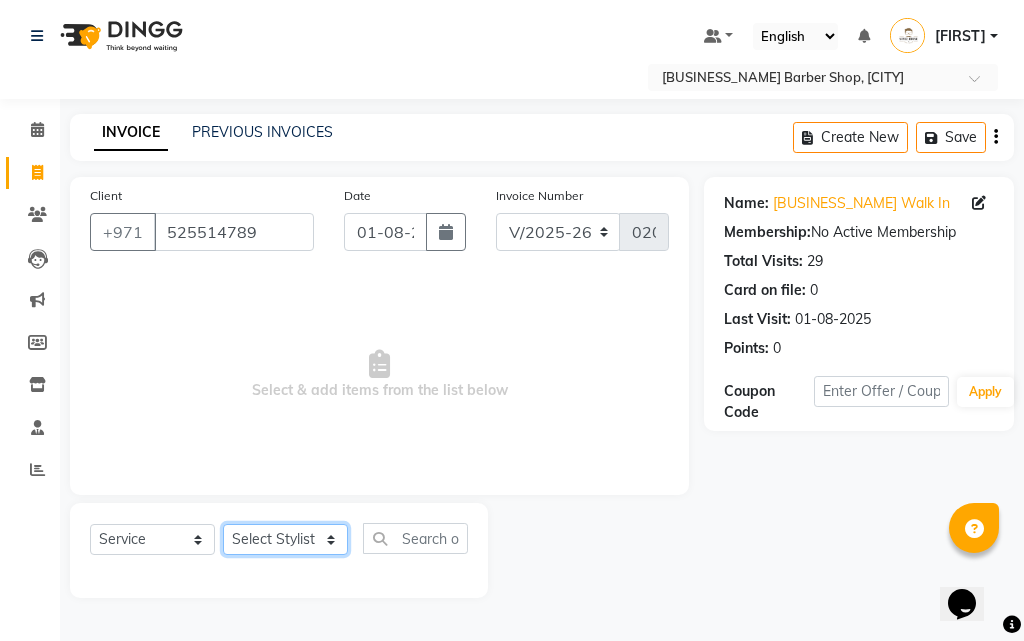 click on "Select Stylist [LAST] [LAST] [FIRST] [MIDDLE] [LAST] [FIRST] [LAST] [FIRST] [MIDDLE] [LAST] [FIRST] [LAST] [FIRST]" 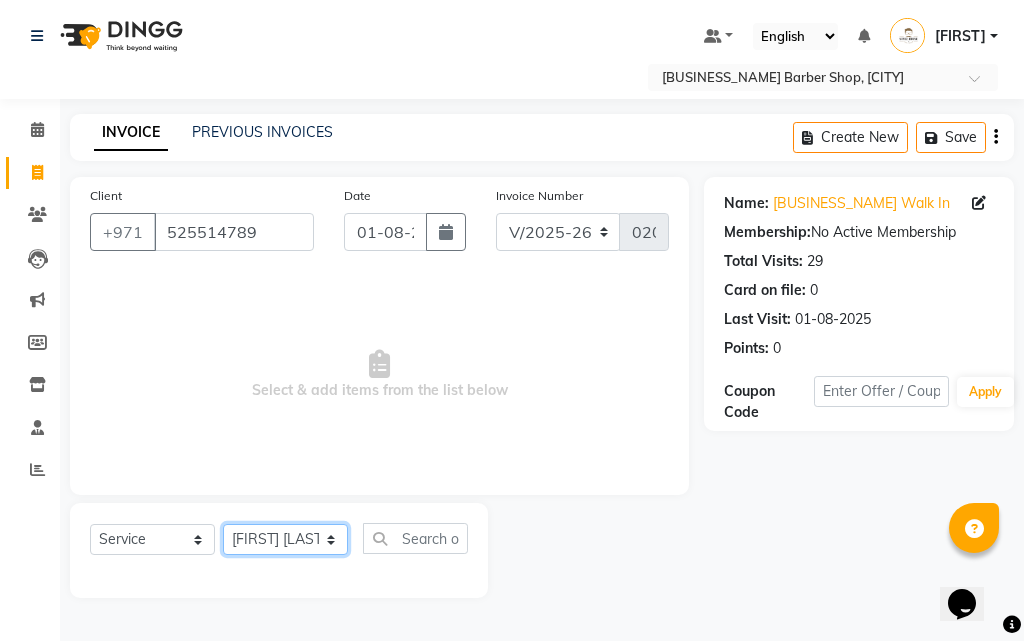 click on "Select Stylist [LAST] [LAST] [FIRST] [MIDDLE] [LAST] [FIRST] [LAST] [FIRST] [MIDDLE] [LAST] [FIRST] [LAST] [FIRST]" 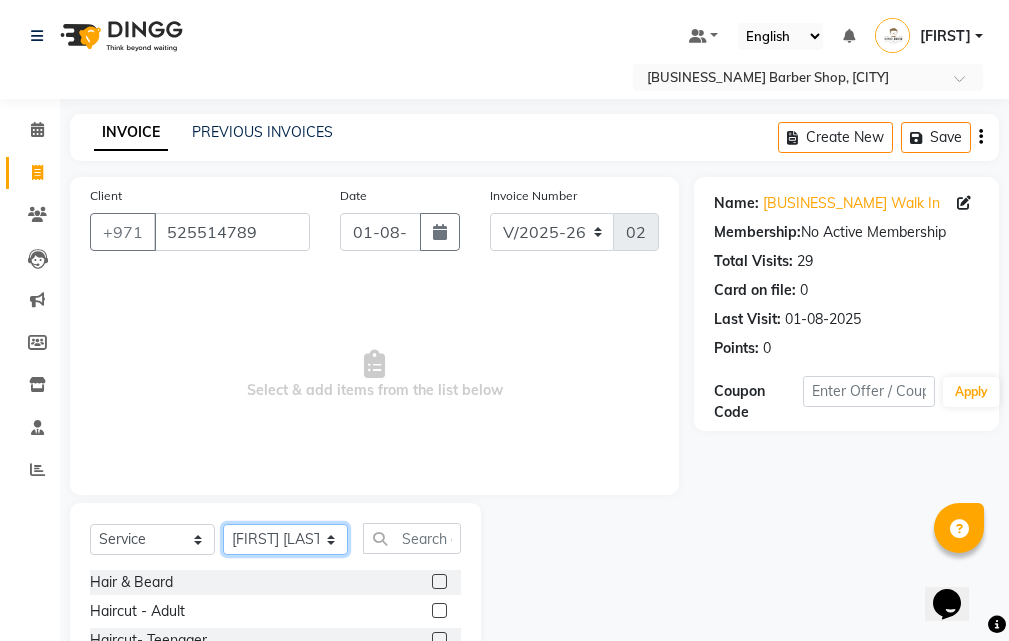 click on "Select Stylist [LAST] [LAST] [FIRST] [MIDDLE] [LAST] [FIRST] [LAST] [FIRST] [MIDDLE] [LAST] [FIRST] [LAST] [FIRST]" 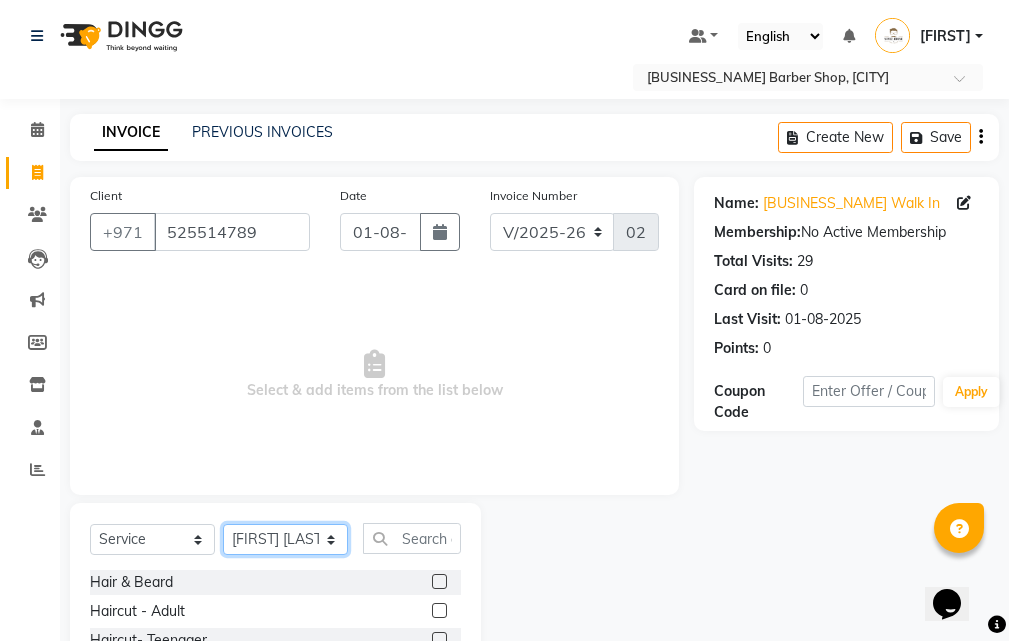 scroll, scrollTop: 187, scrollLeft: 0, axis: vertical 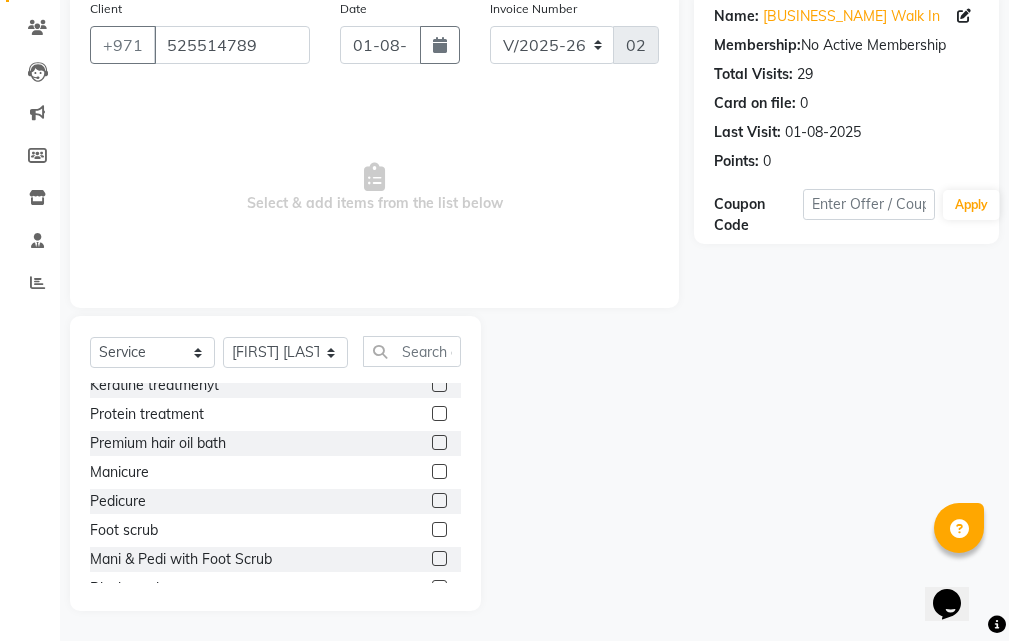 click on "Manicure" 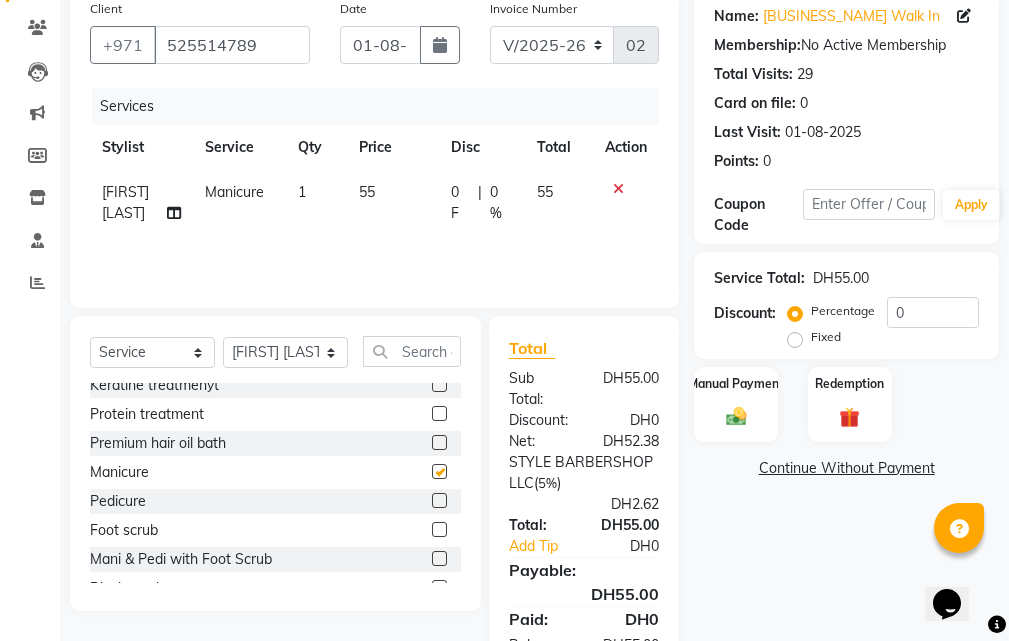 checkbox on "false" 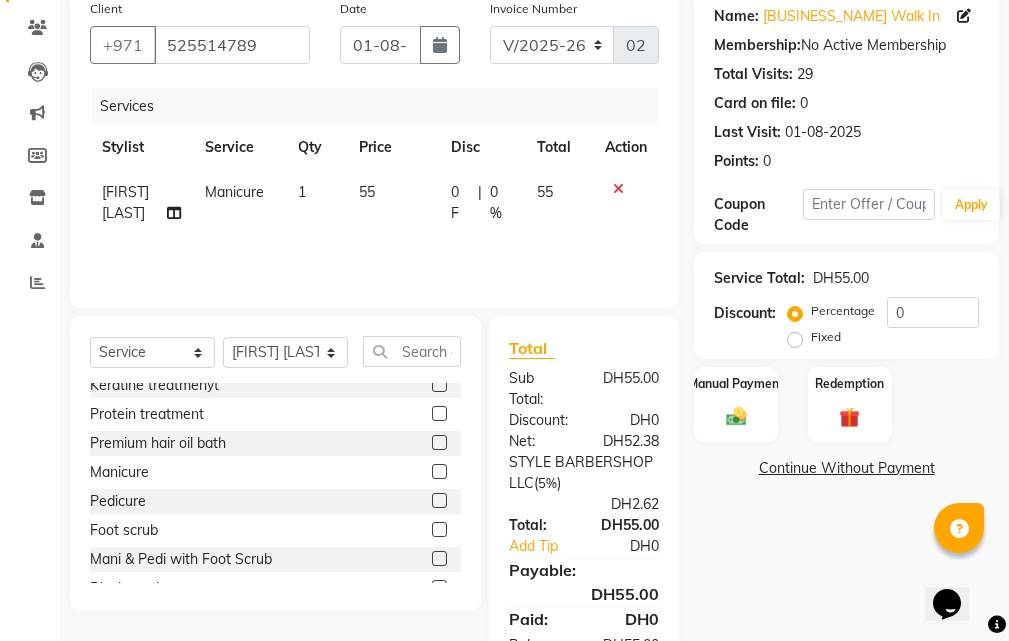 click 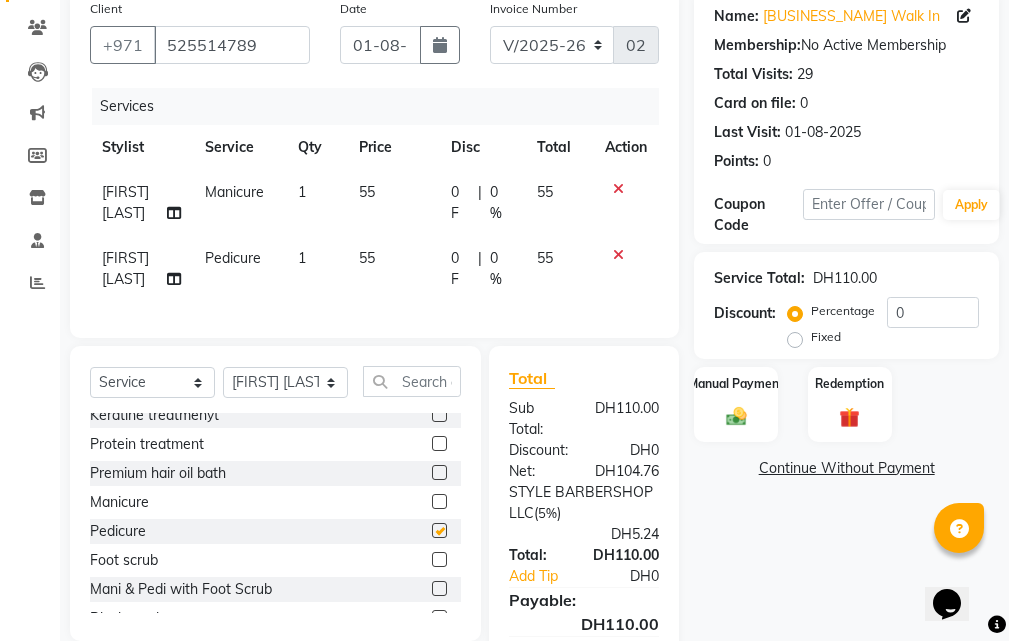 checkbox on "false" 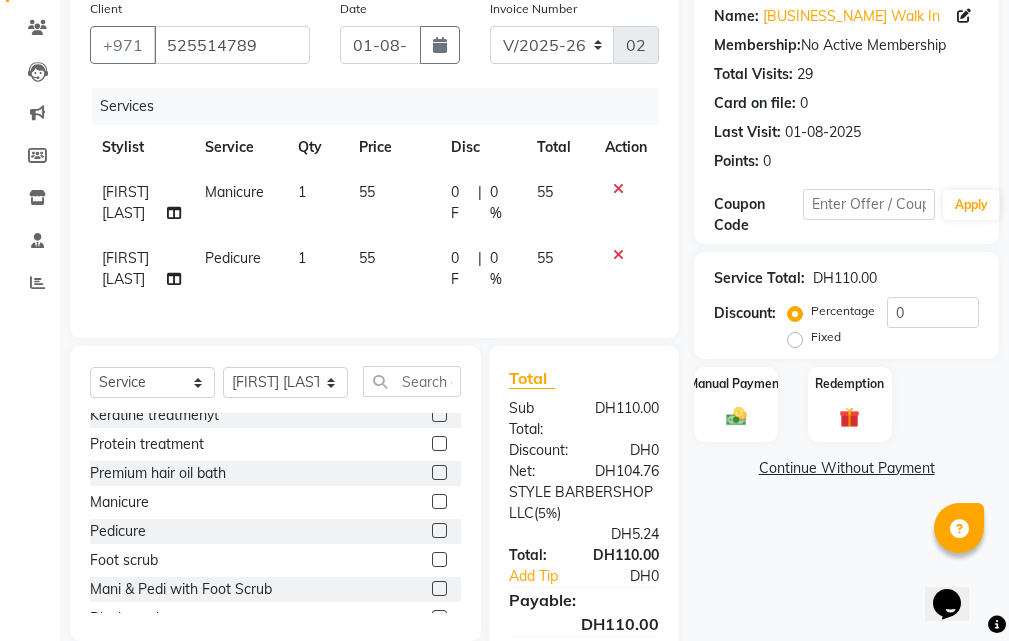 click 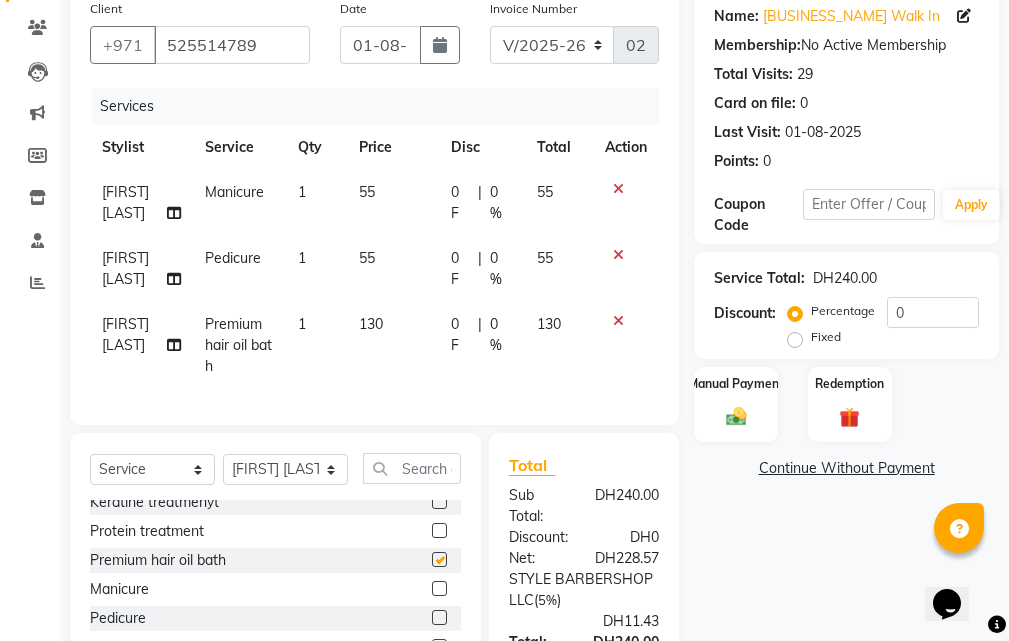 checkbox on "false" 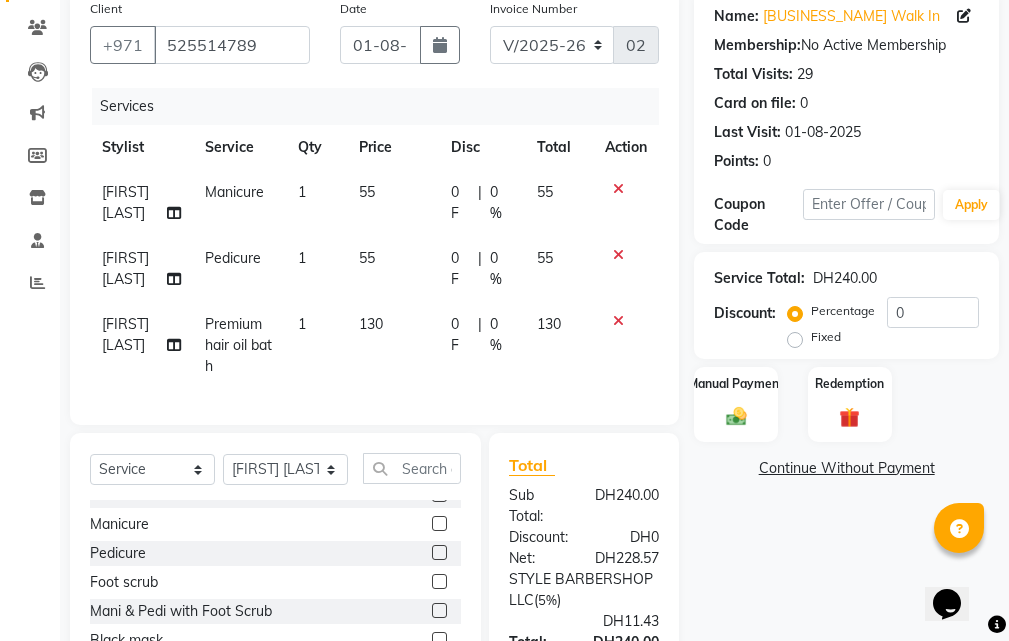 scroll, scrollTop: 400, scrollLeft: 0, axis: vertical 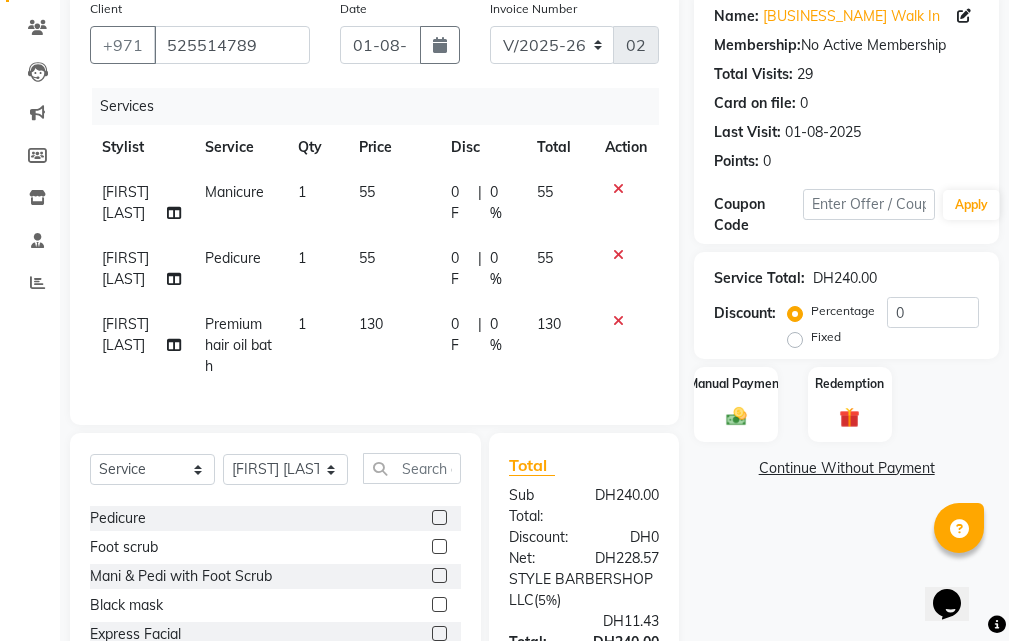 click 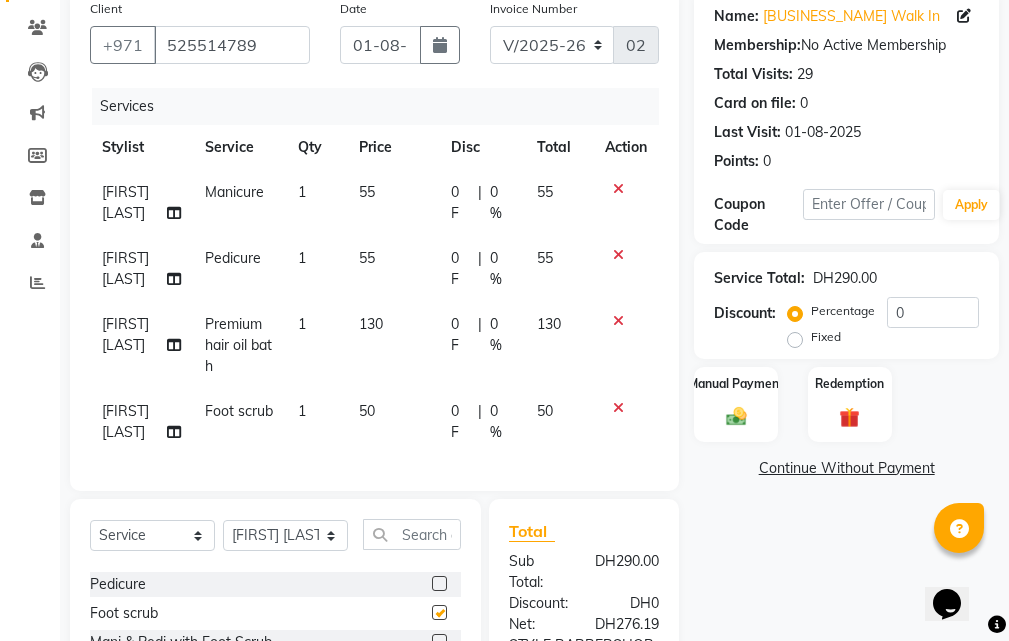 checkbox on "false" 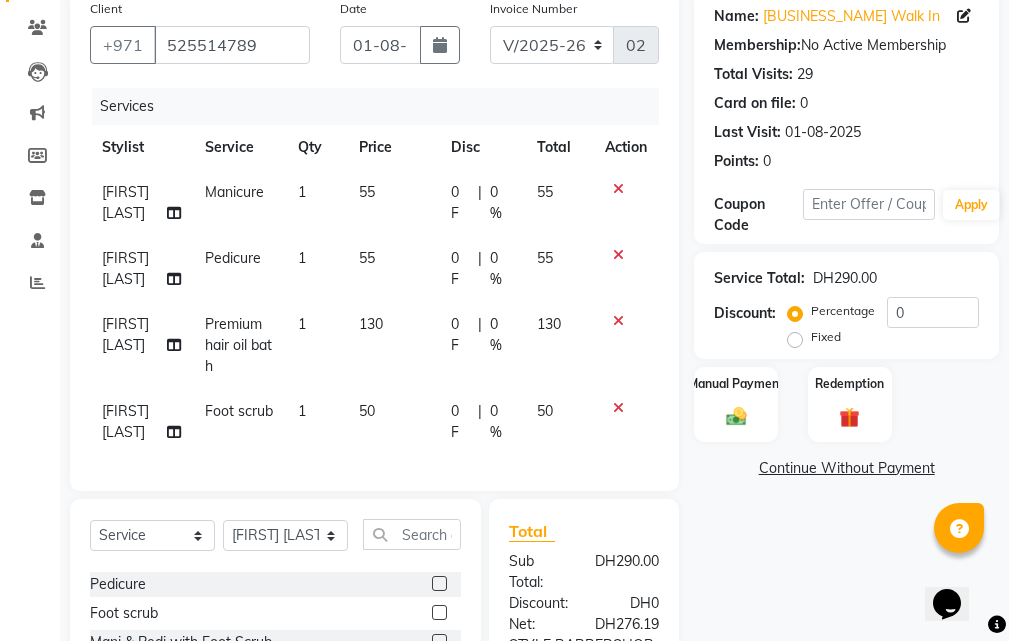 click 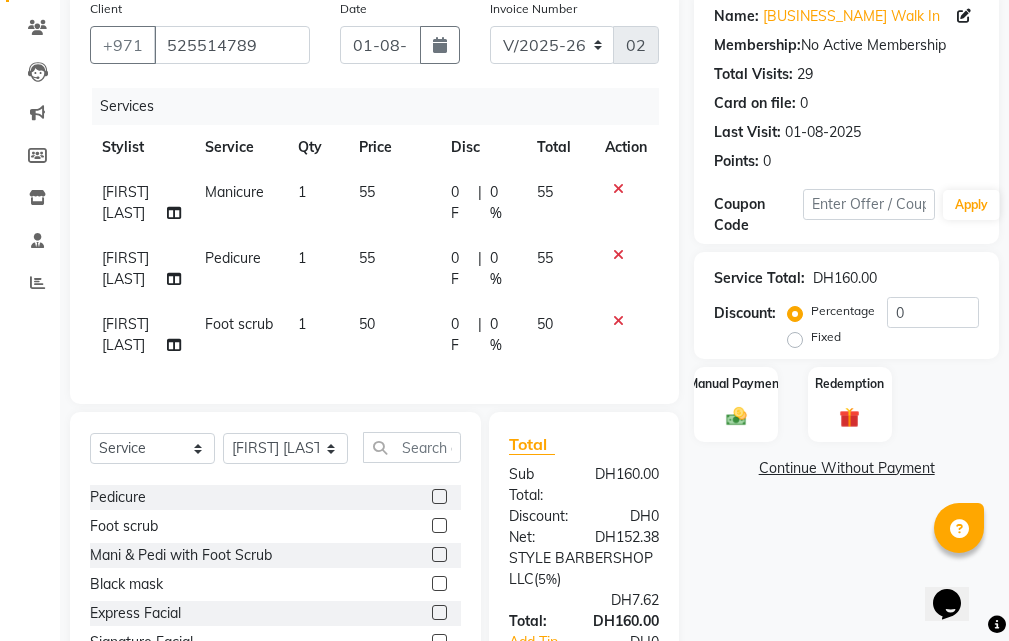 scroll, scrollTop: 384, scrollLeft: 0, axis: vertical 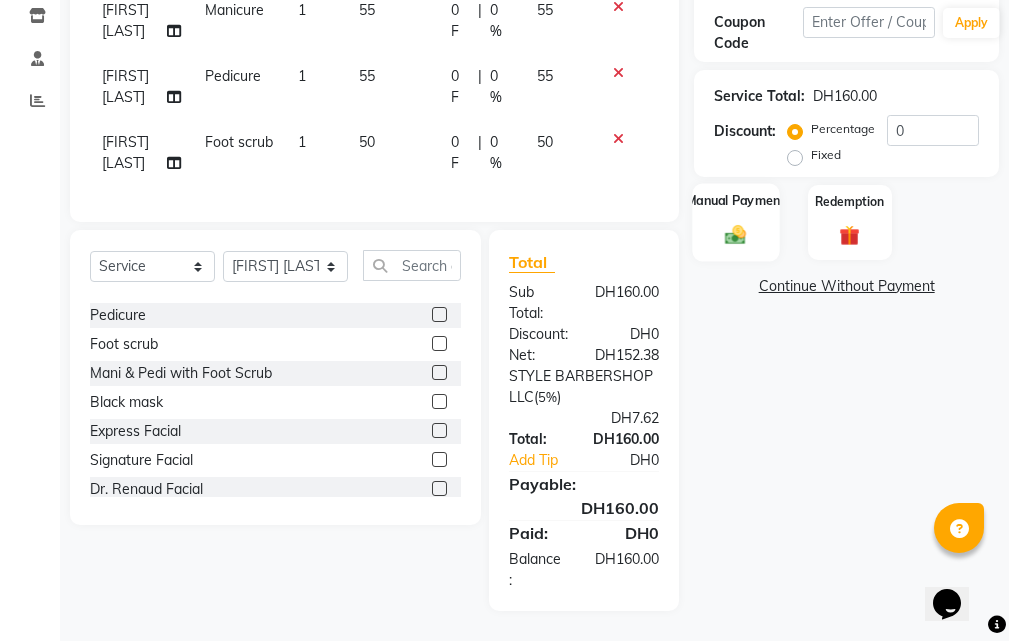 click 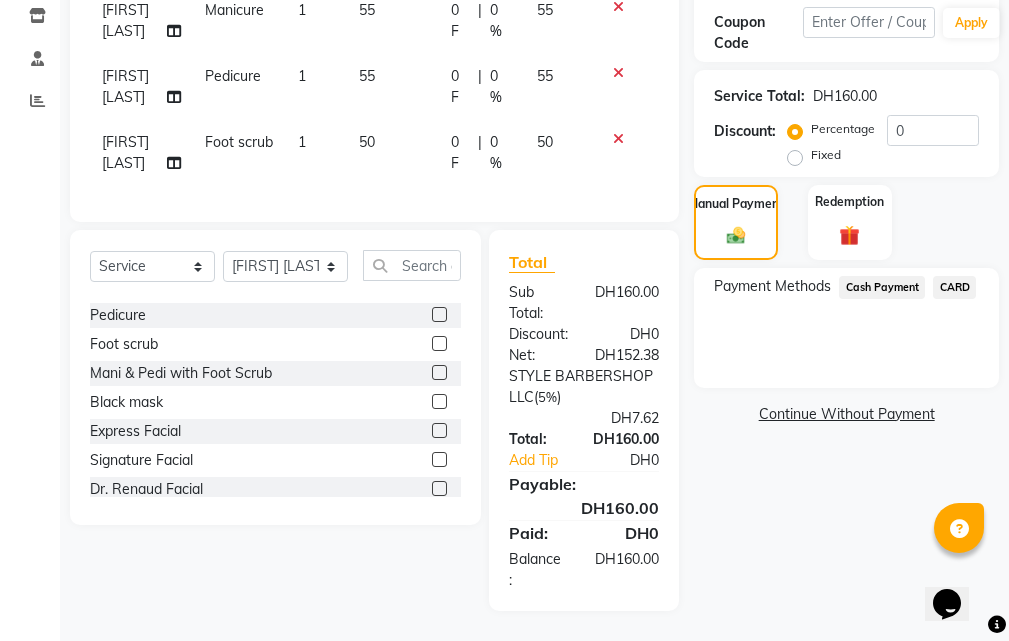 click on "CARD" 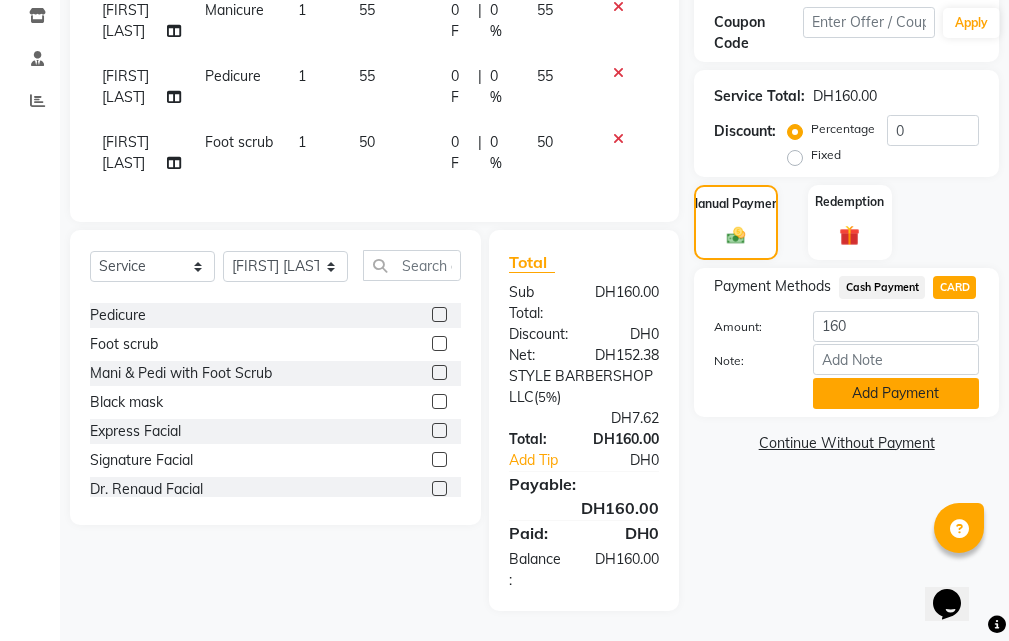 click on "Add Payment" 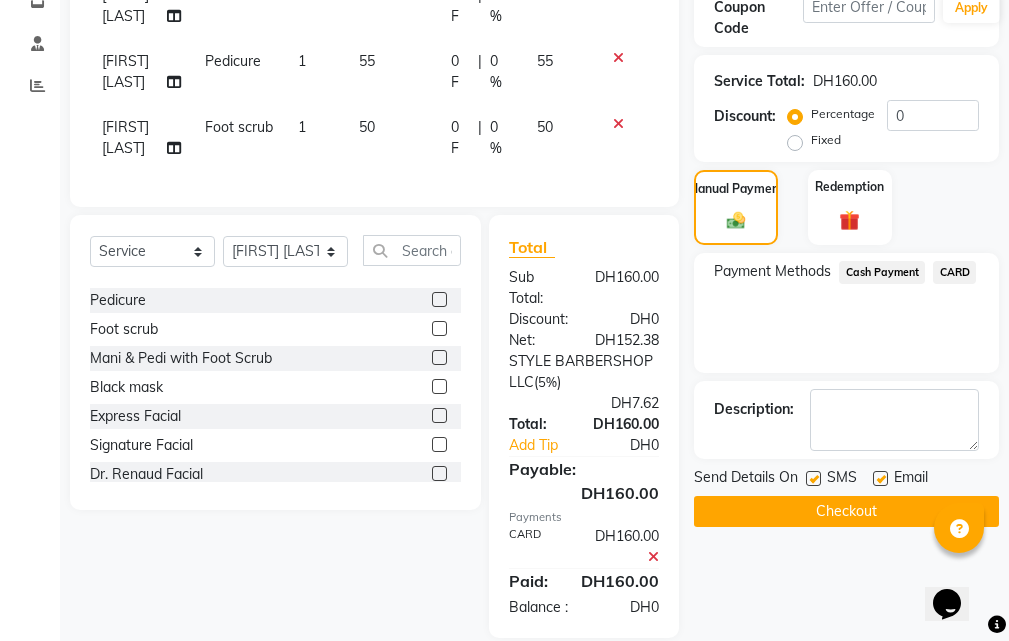 scroll, scrollTop: 447, scrollLeft: 0, axis: vertical 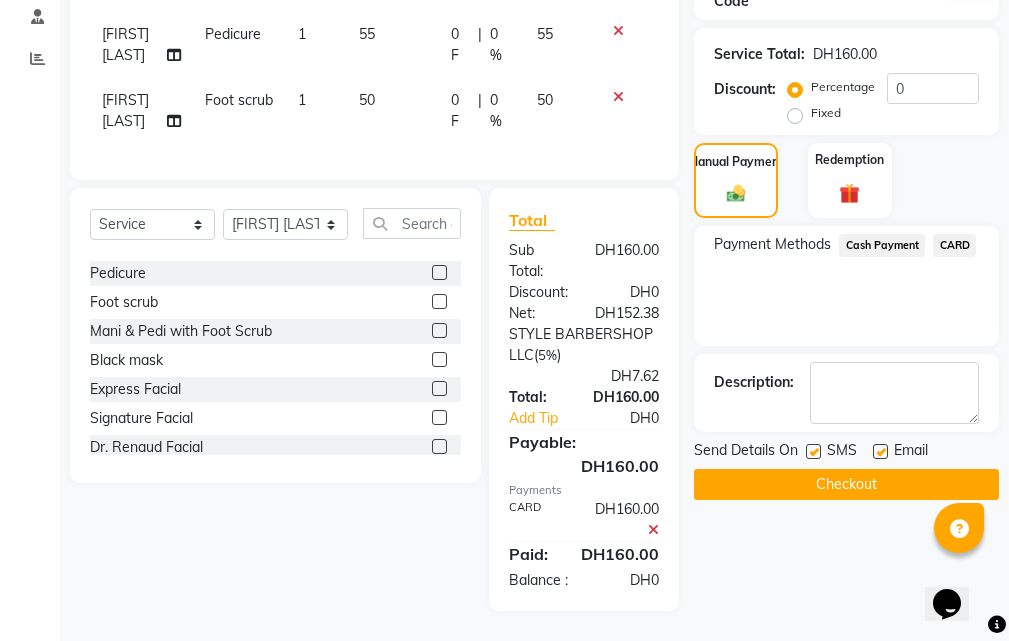 click on "Checkout" 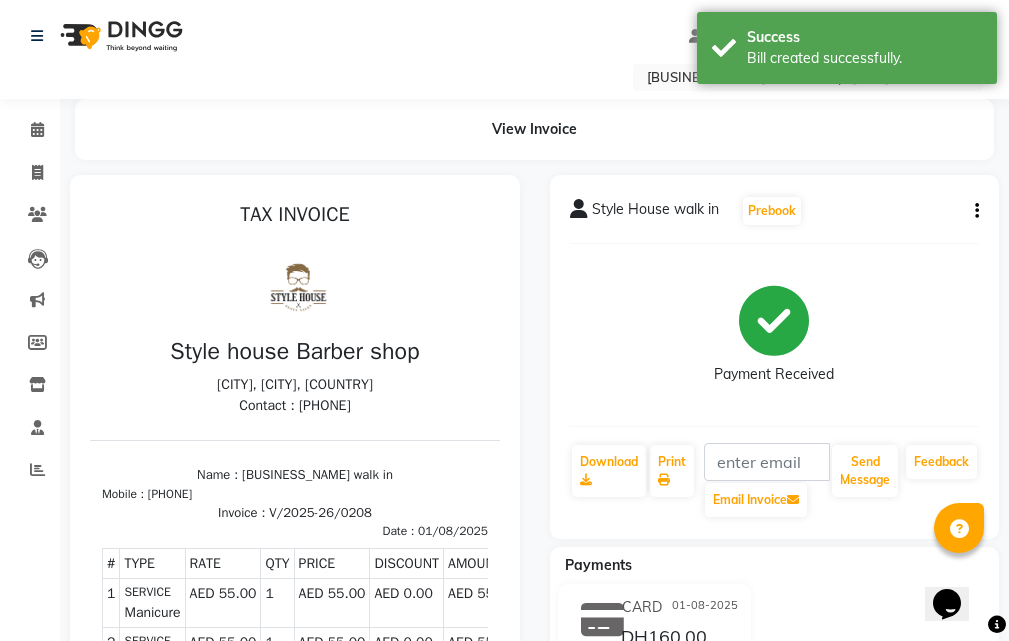 scroll, scrollTop: 0, scrollLeft: 0, axis: both 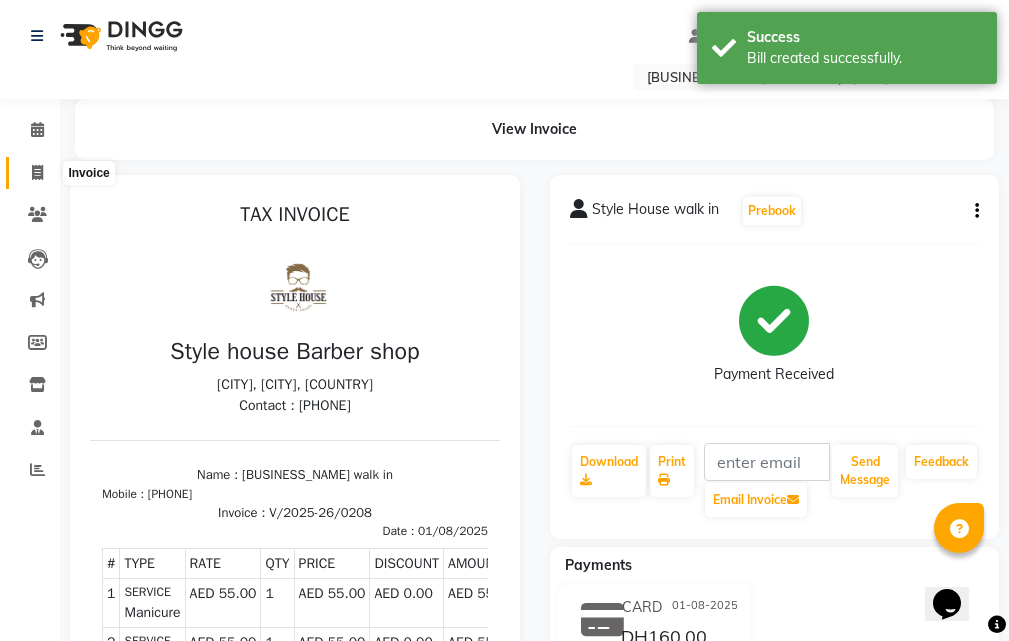 click 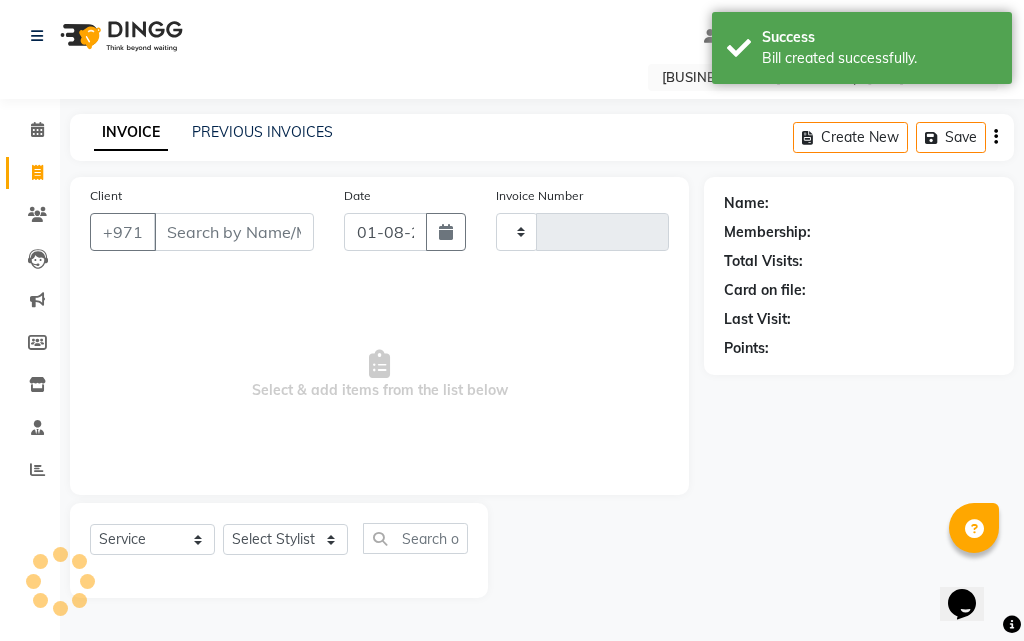 type on "0209" 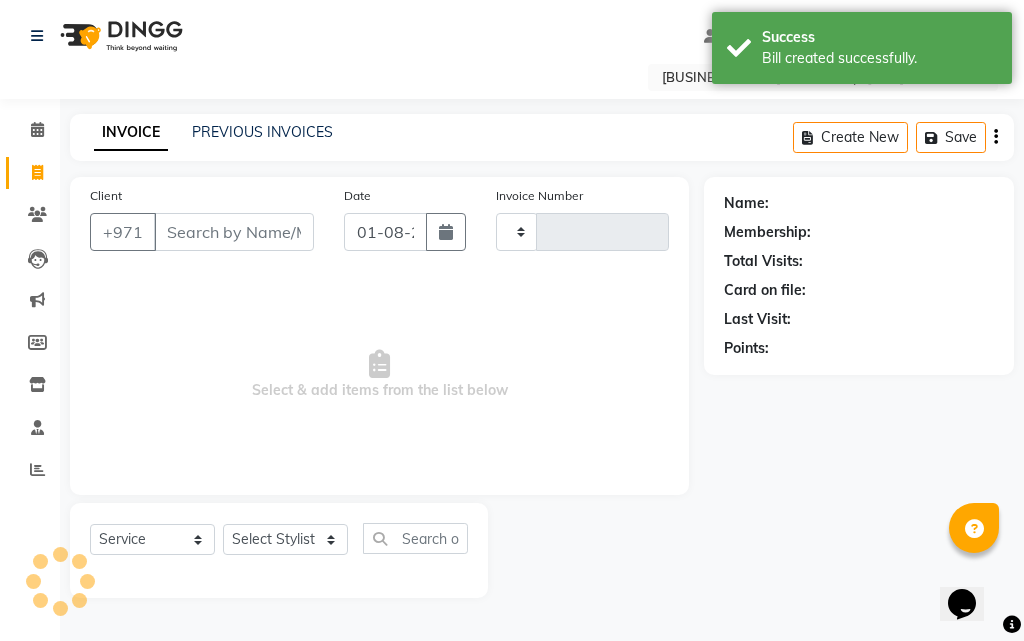 select on "8421" 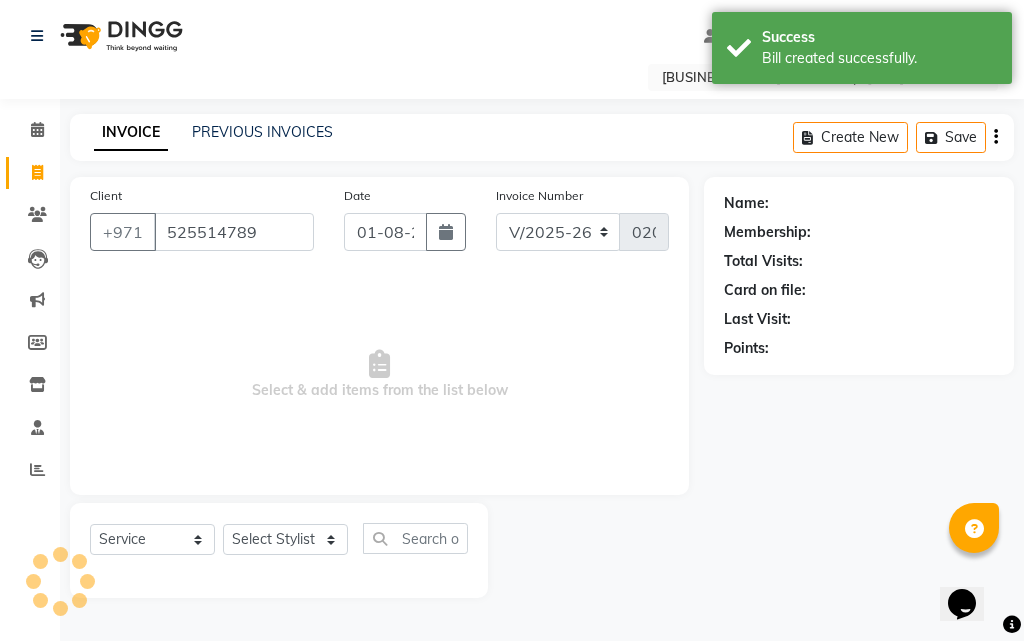 type on "525514789" 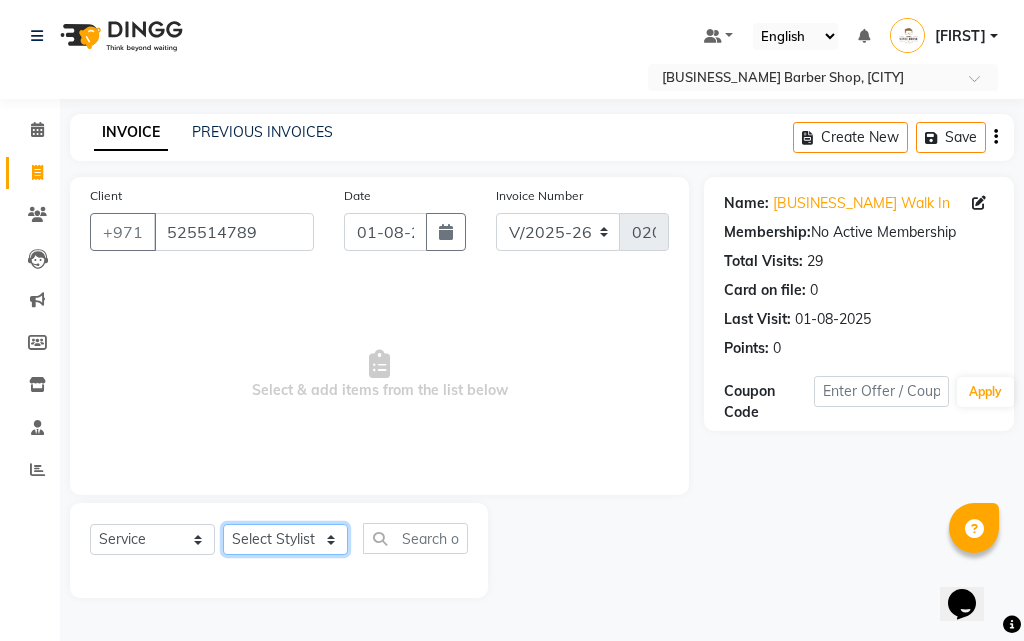 click on "Select Stylist [LAST] [LAST] [FIRST] [MIDDLE] [LAST] [FIRST] [LAST] [FIRST] [MIDDLE] [LAST] [FIRST] [LAST] [FIRST]" 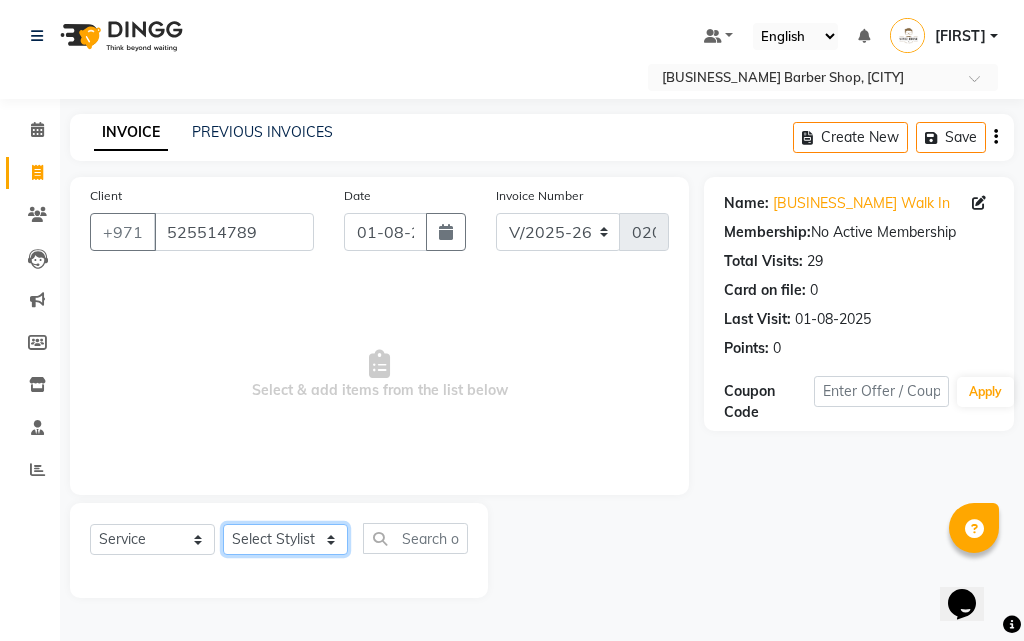 select on "83267" 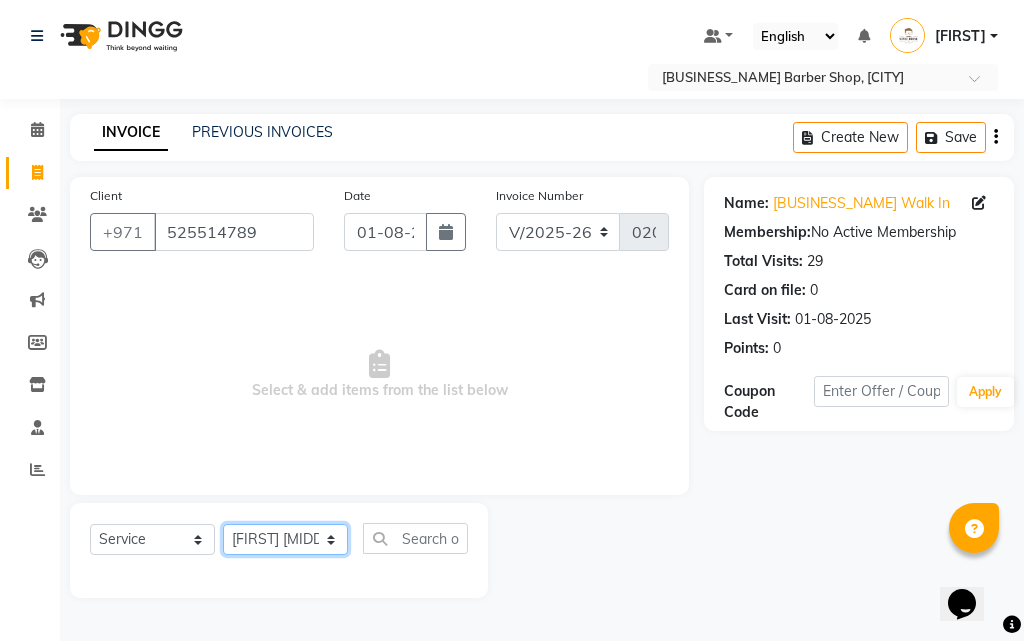 click on "Select Stylist [LAST] [LAST] [FIRST] [MIDDLE] [LAST] [FIRST] [LAST] [FIRST] [MIDDLE] [LAST] [FIRST] [LAST] [FIRST]" 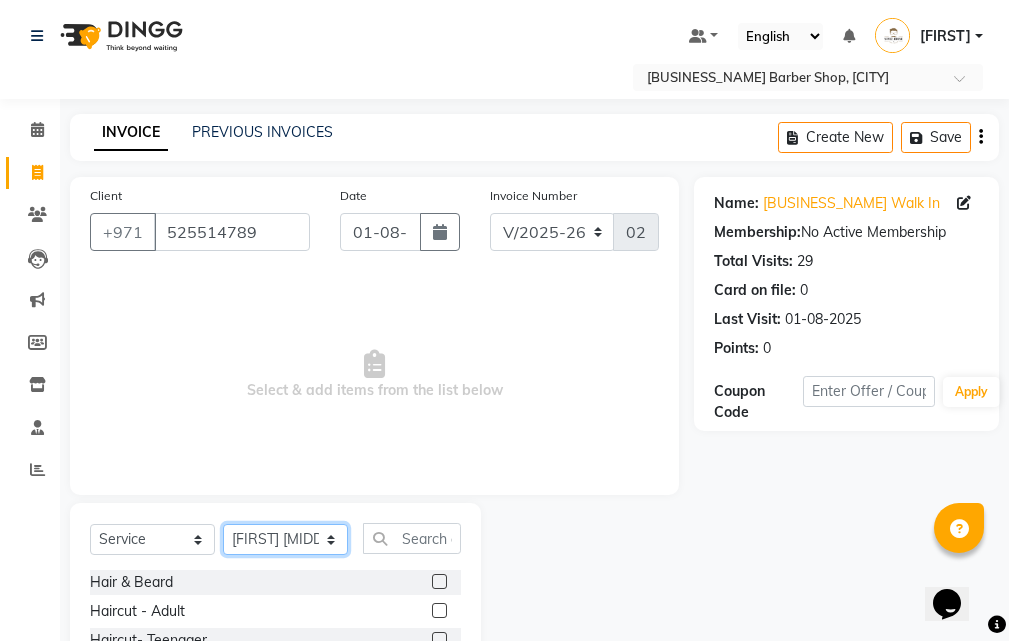 scroll, scrollTop: 187, scrollLeft: 0, axis: vertical 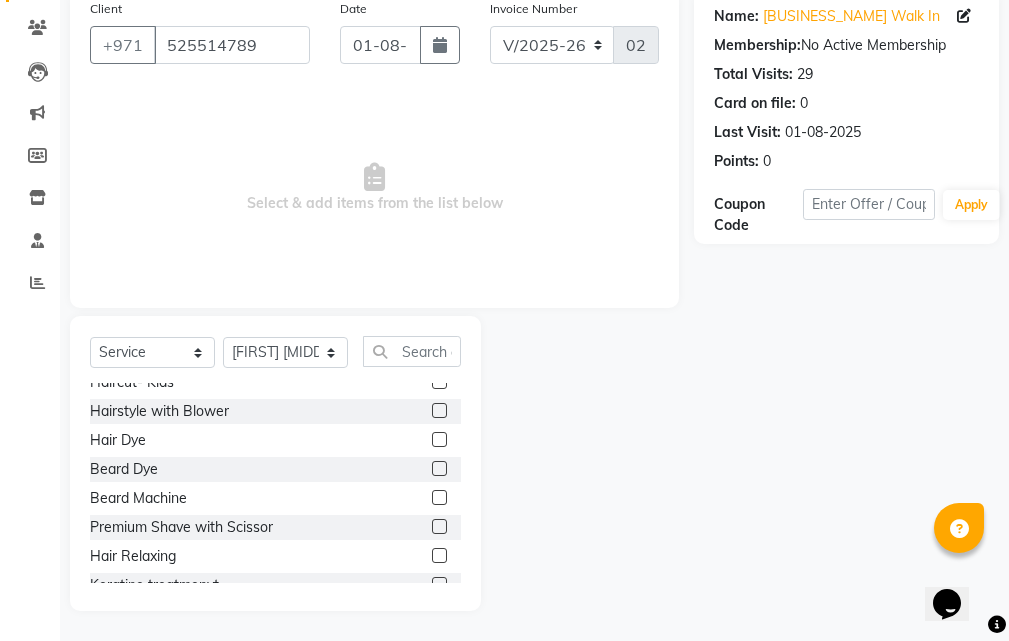 click 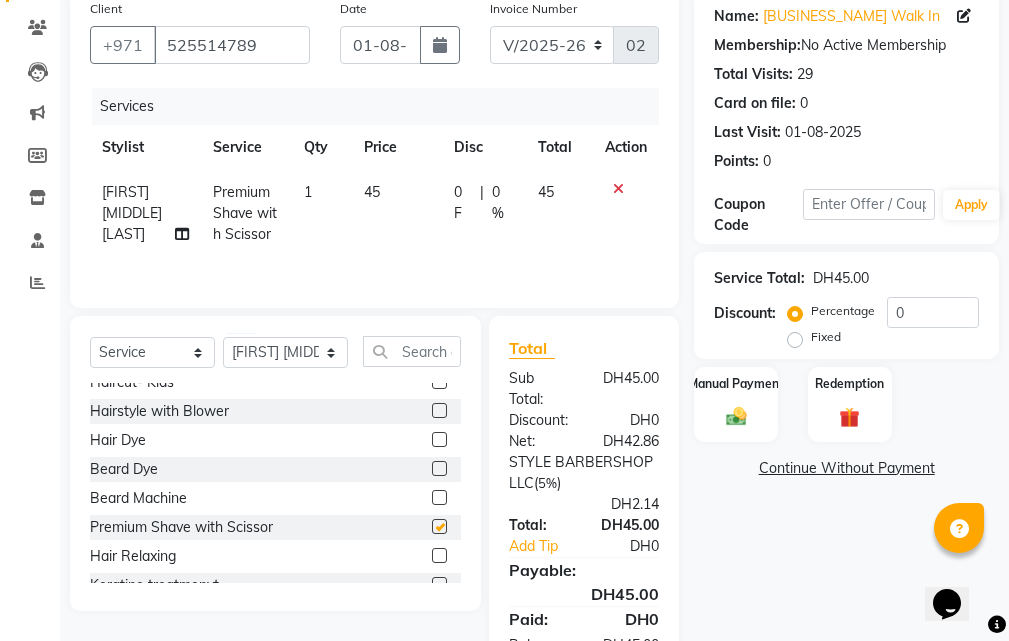 checkbox on "false" 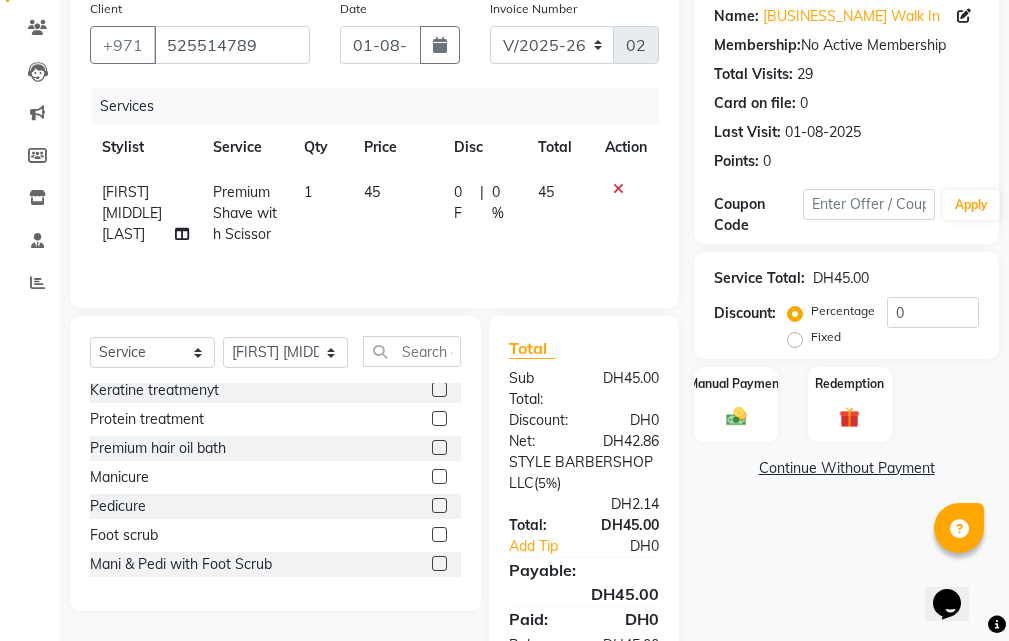 scroll, scrollTop: 300, scrollLeft: 0, axis: vertical 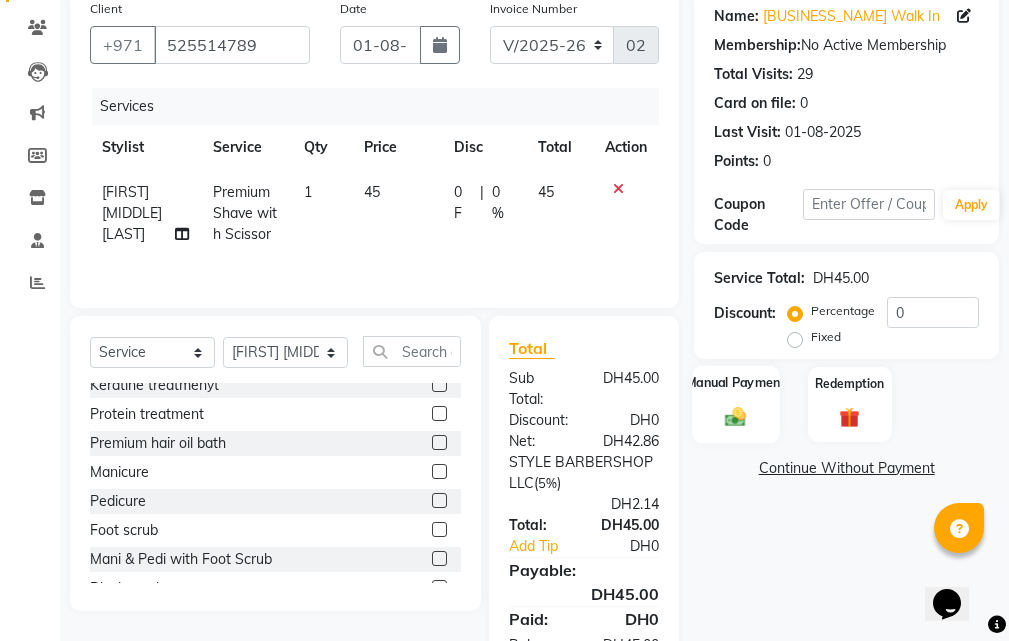 click on "Manual Payment" 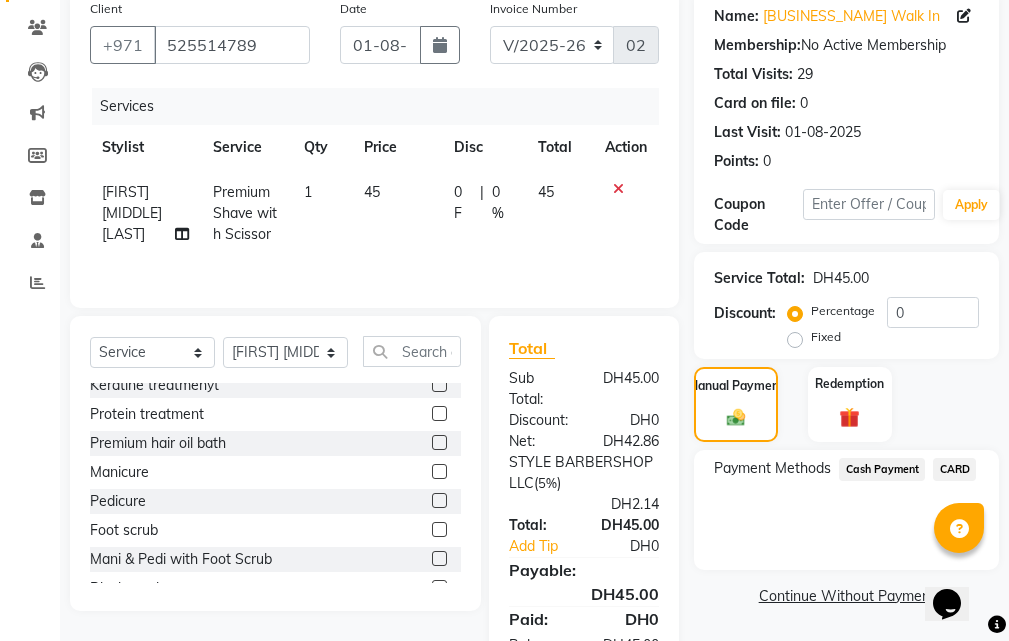 click on "CARD" 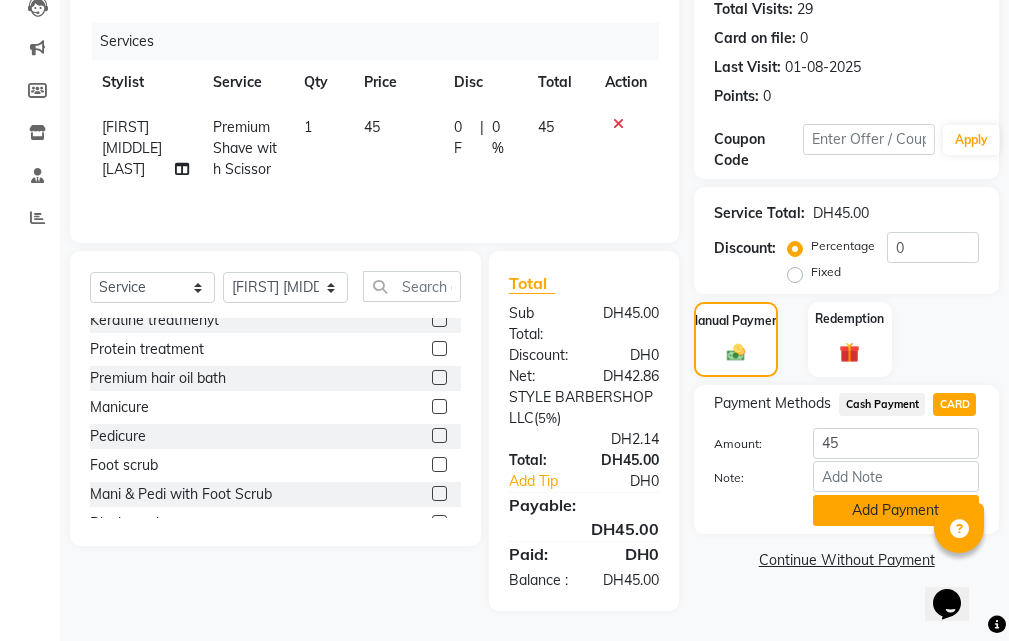 click on "Add Payment" 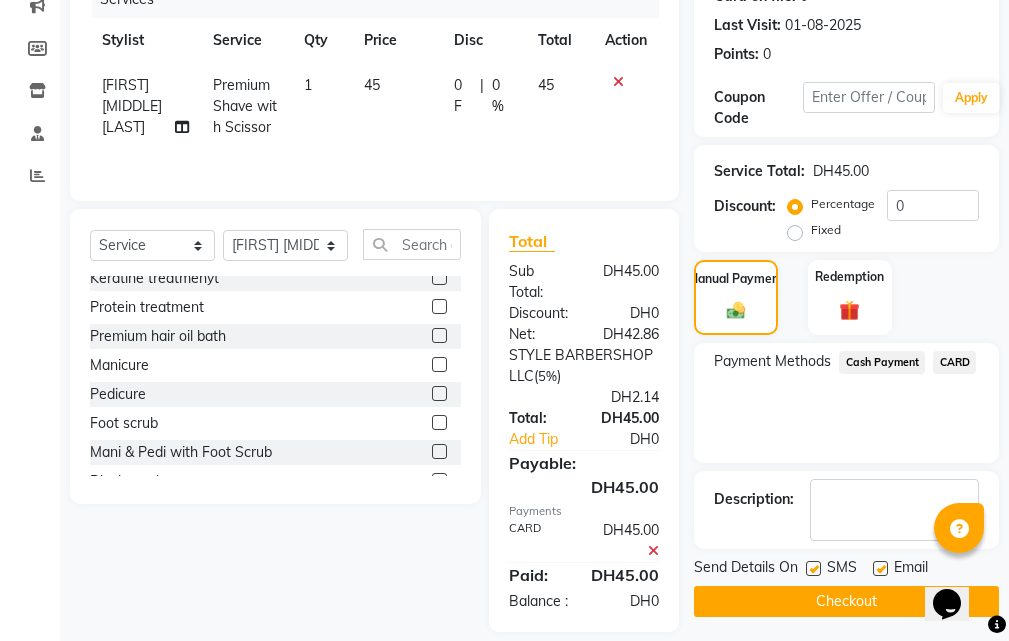 scroll, scrollTop: 357, scrollLeft: 0, axis: vertical 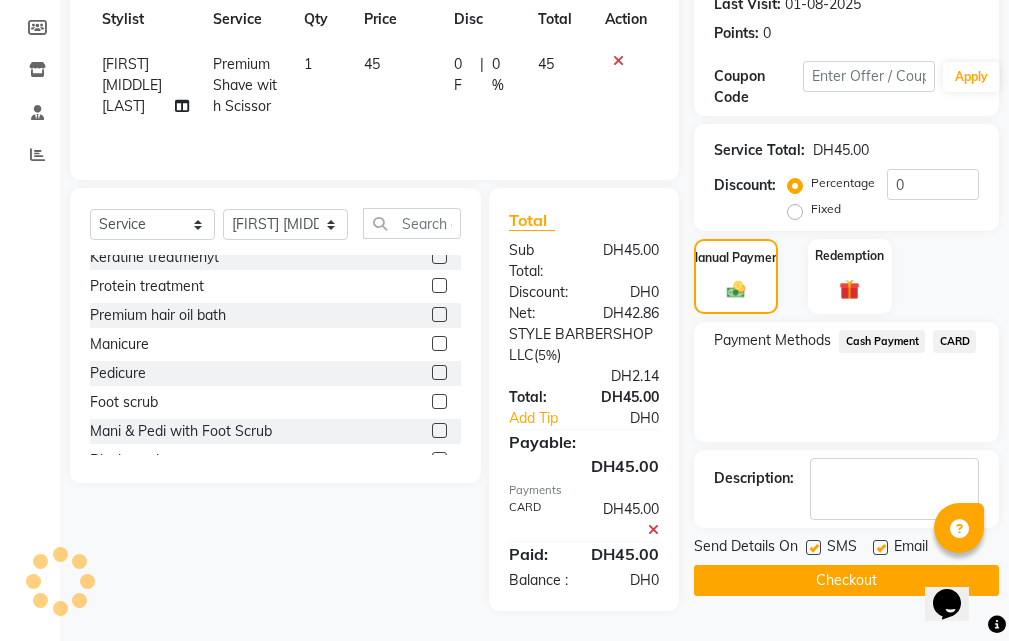 click on "Checkout" 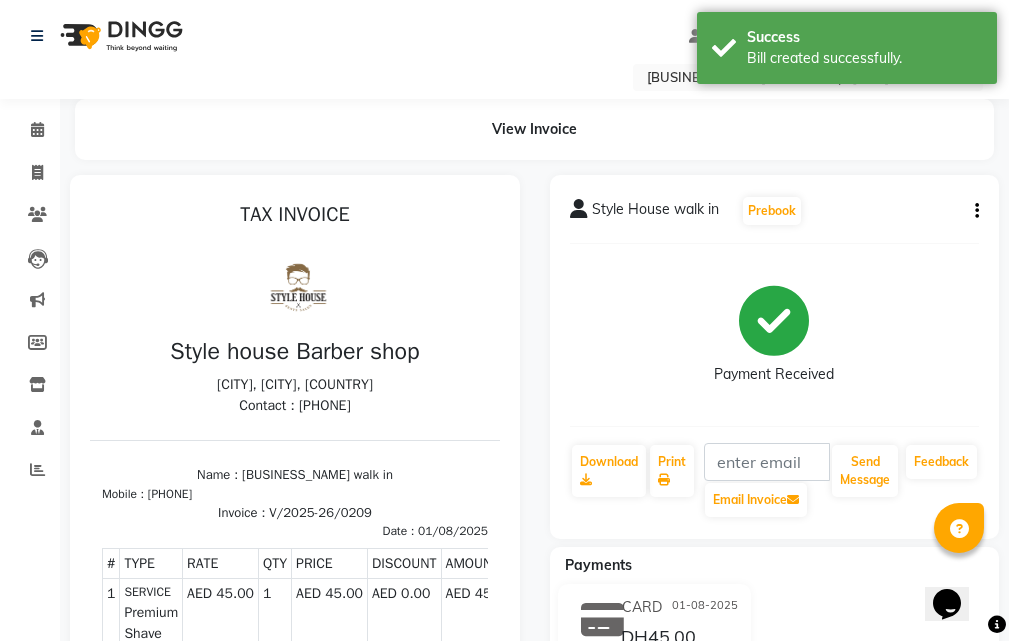 scroll, scrollTop: 0, scrollLeft: 0, axis: both 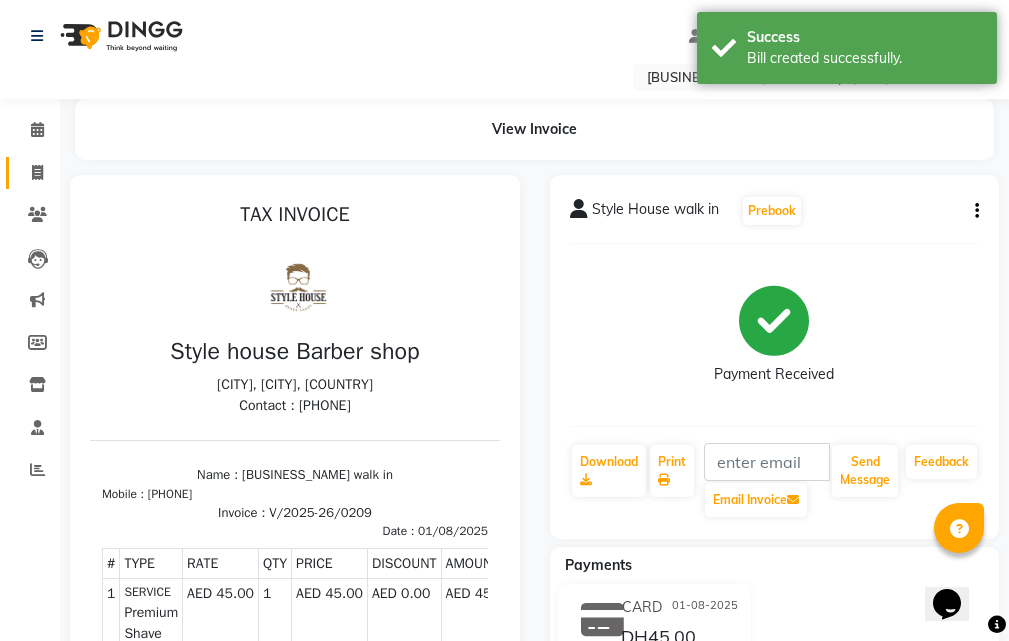 click 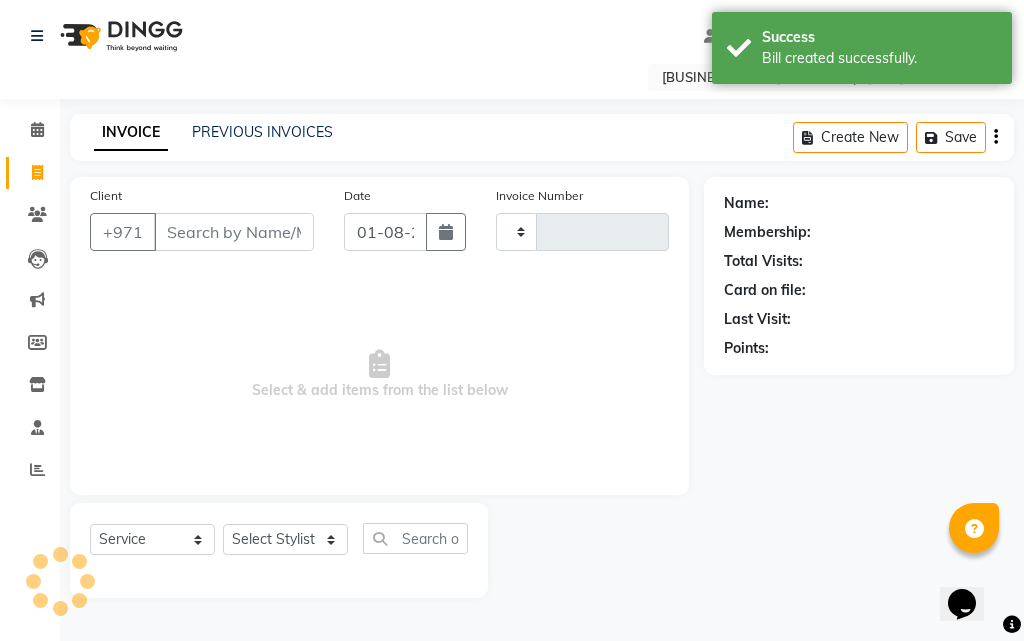 type on "0210" 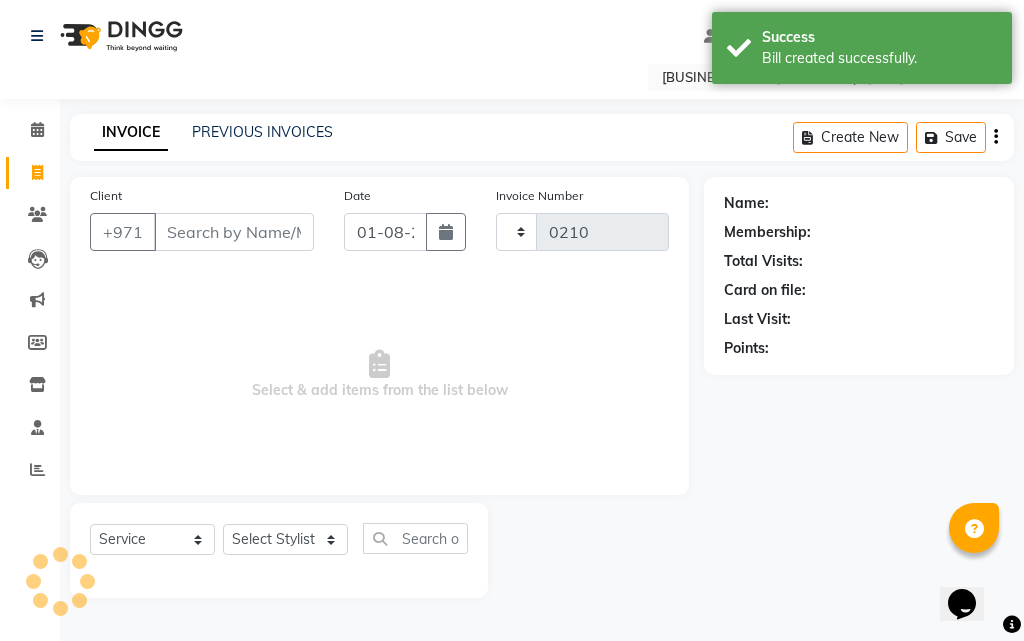 select on "8421" 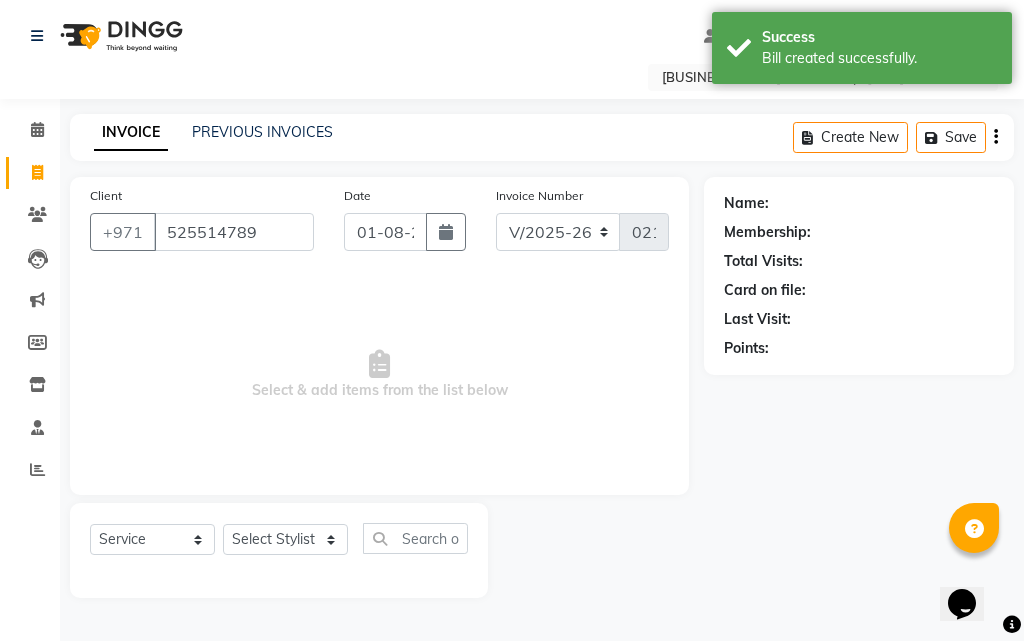 type on "525514789" 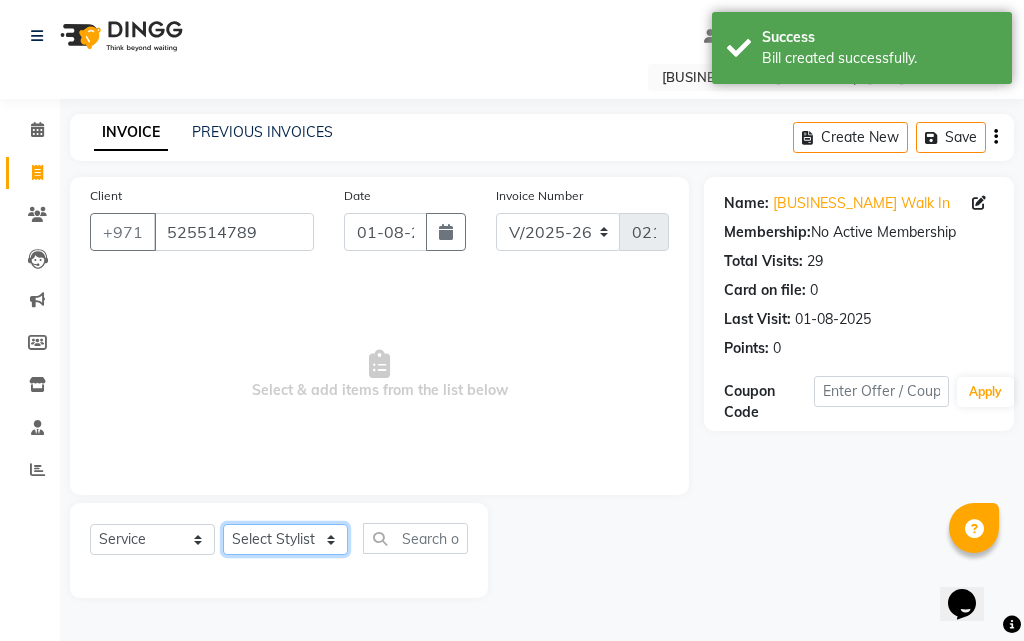 click on "Select Stylist [LAST] [LAST] [FIRST] [MIDDLE] [LAST] [FIRST] [LAST] [FIRST] [MIDDLE] [LAST] [FIRST] [LAST] [FIRST]" 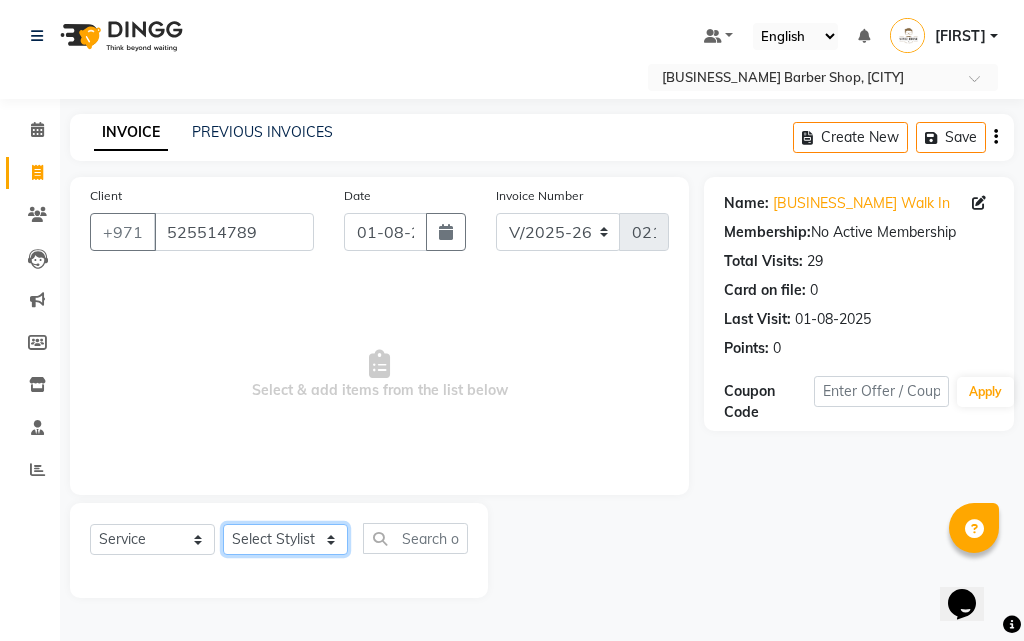 select on "83272" 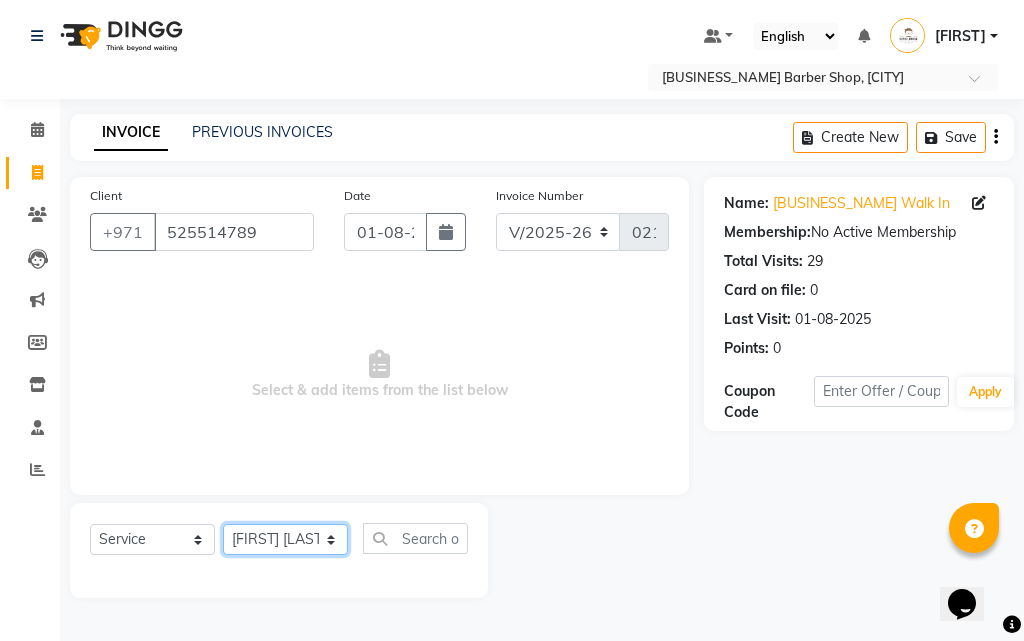 click on "Select Stylist [LAST] [LAST] [FIRST] [MIDDLE] [LAST] [FIRST] [LAST] [FIRST] [MIDDLE] [LAST] [FIRST] [LAST] [FIRST]" 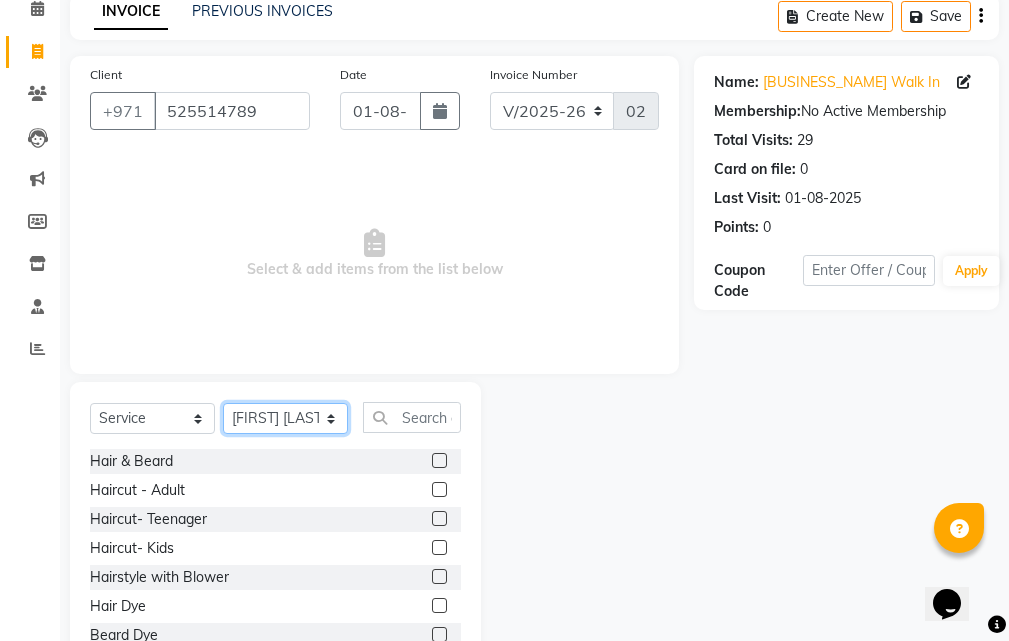scroll, scrollTop: 187, scrollLeft: 0, axis: vertical 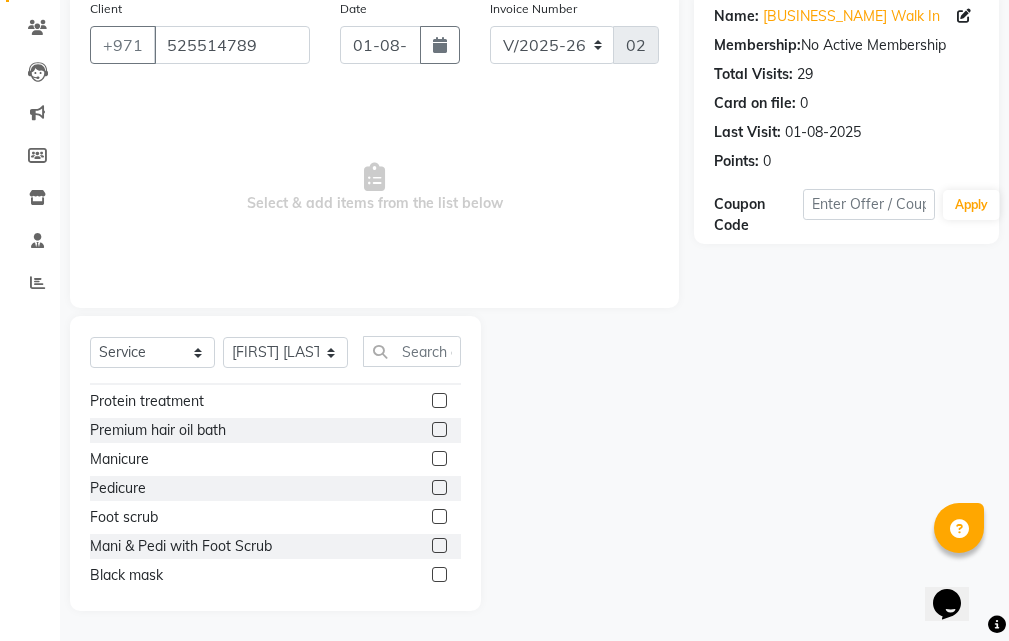 click 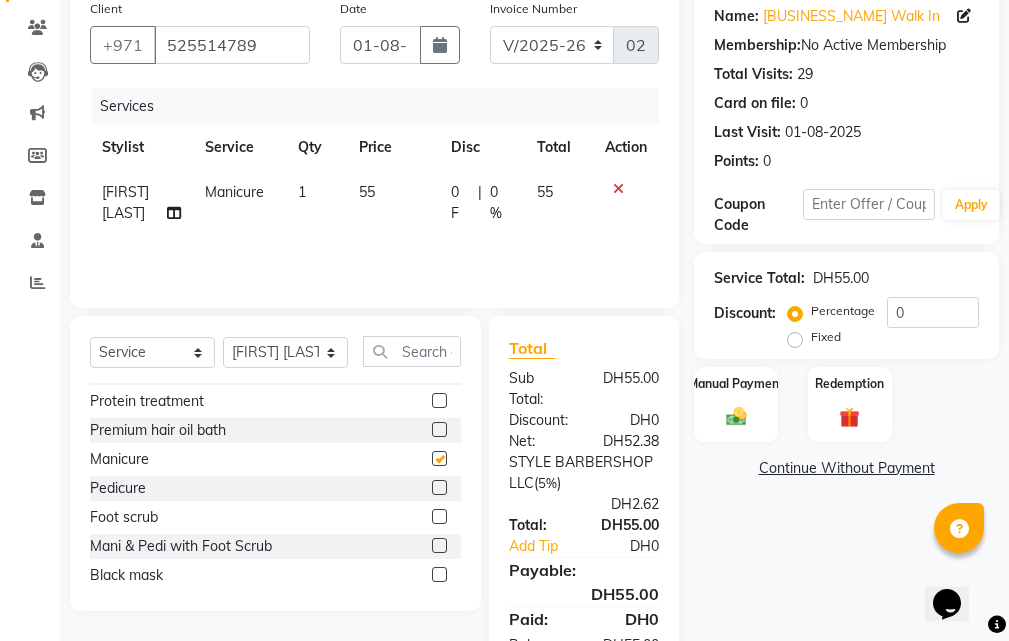 checkbox on "false" 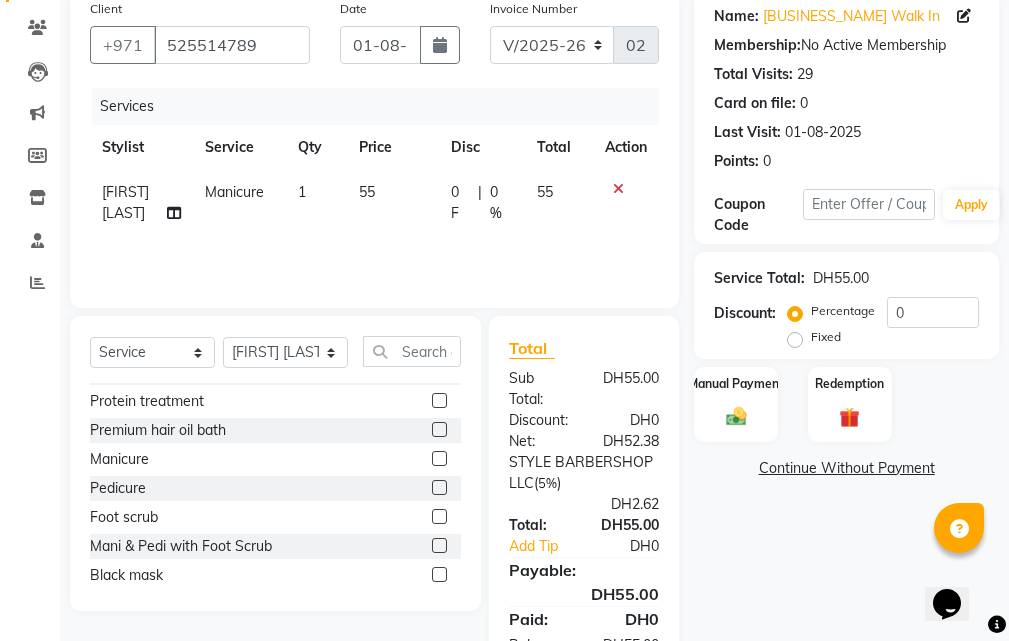 click 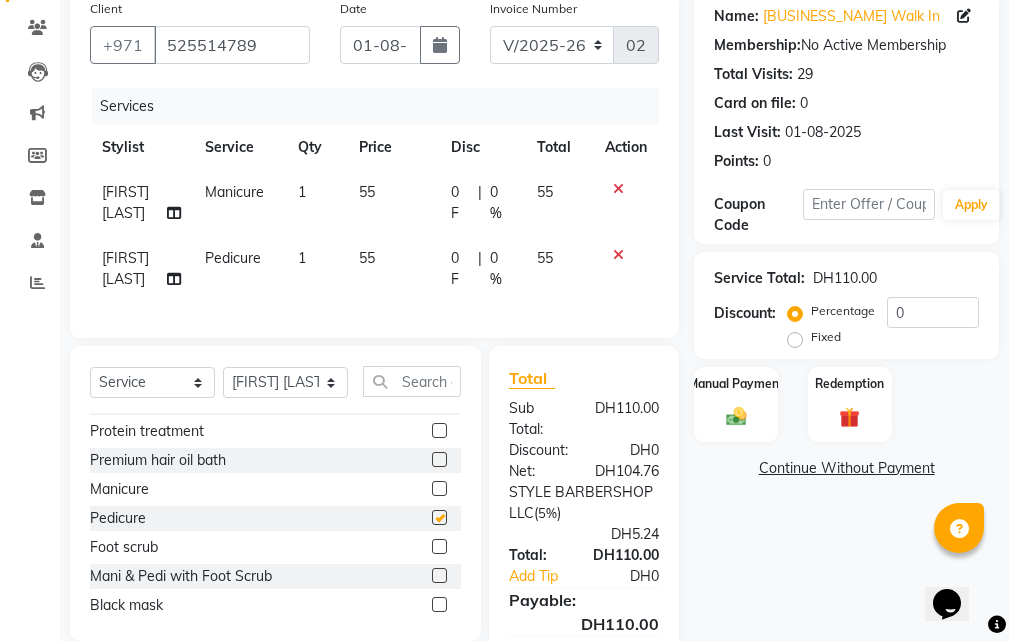checkbox on "false" 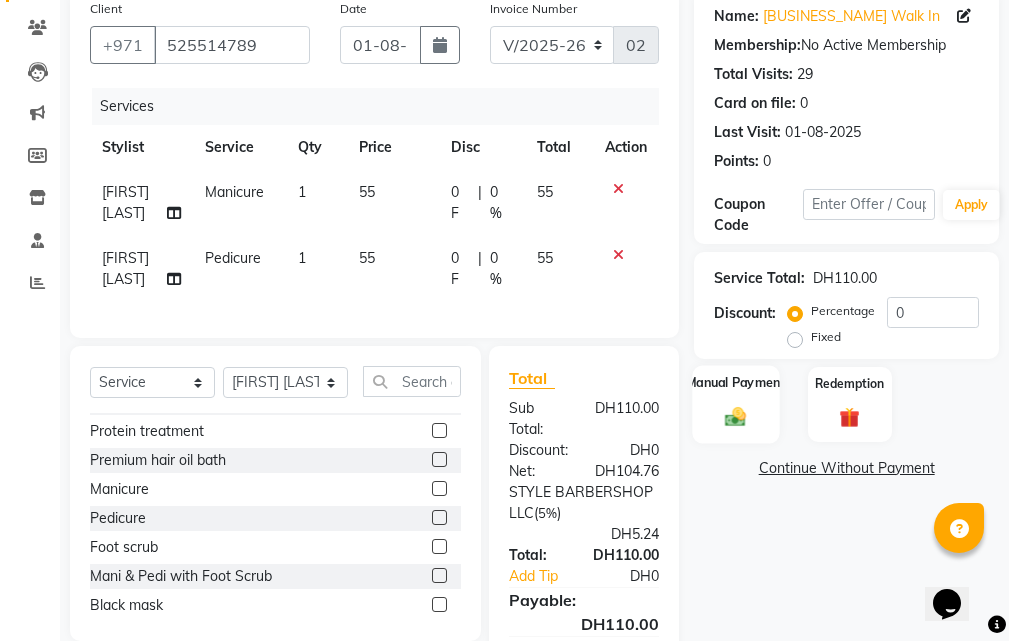 click on "Manual Payment" 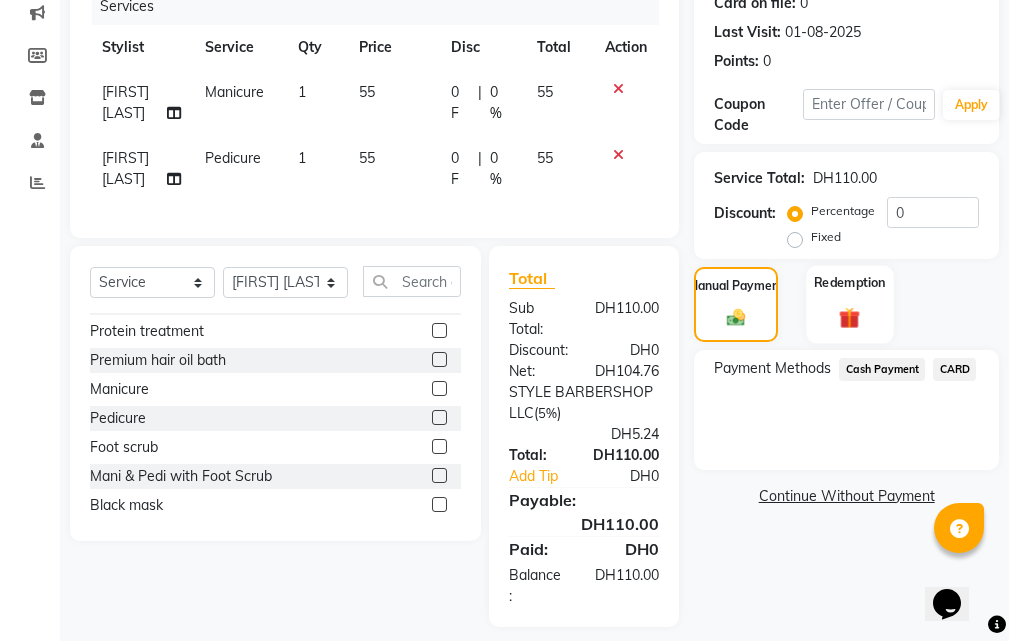 scroll, scrollTop: 318, scrollLeft: 0, axis: vertical 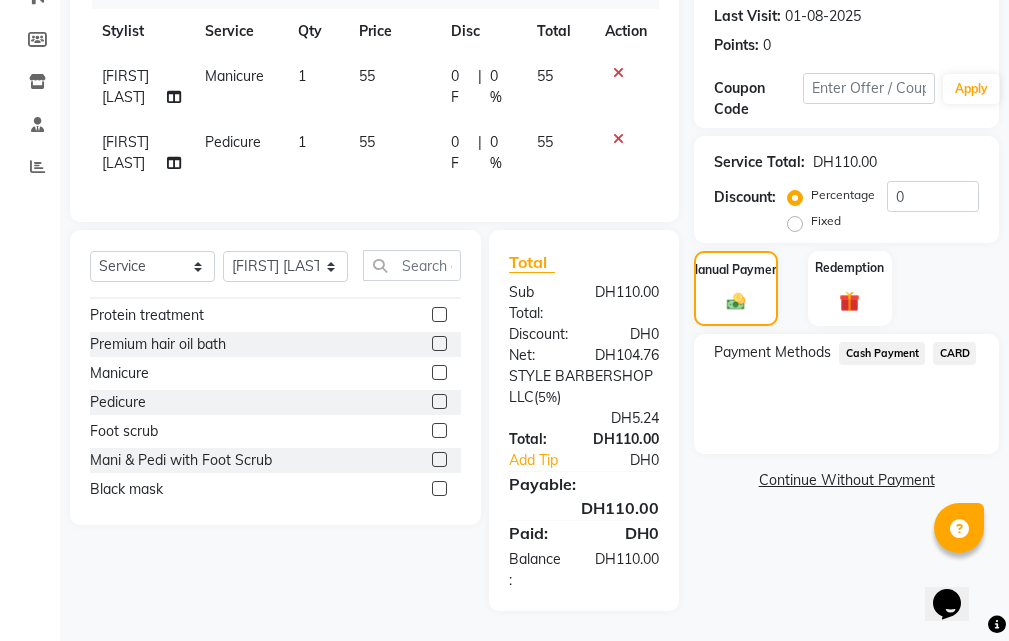 click on "CARD" 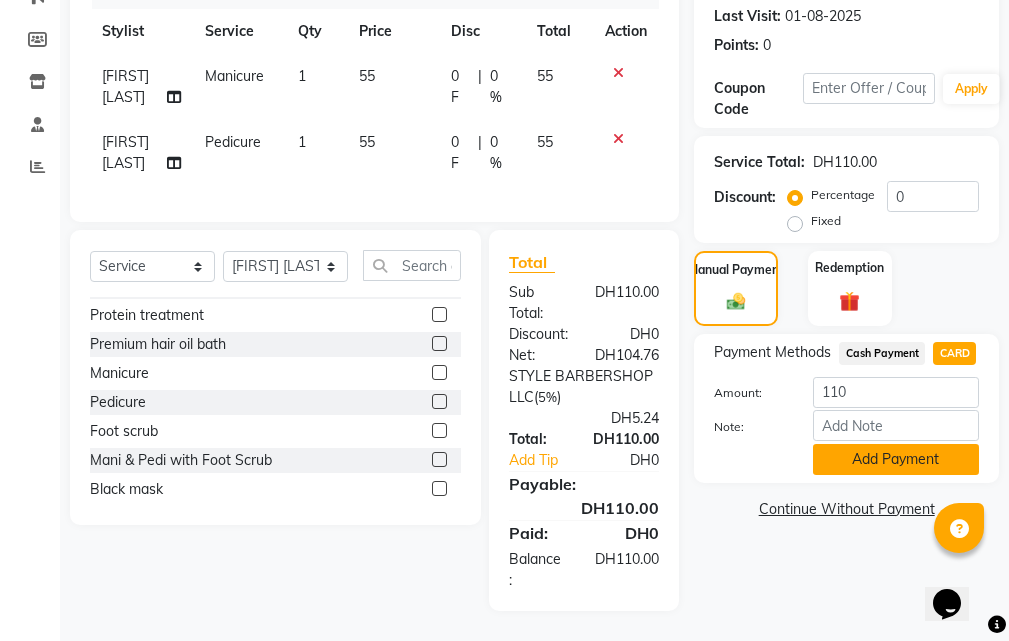 click on "Add Payment" 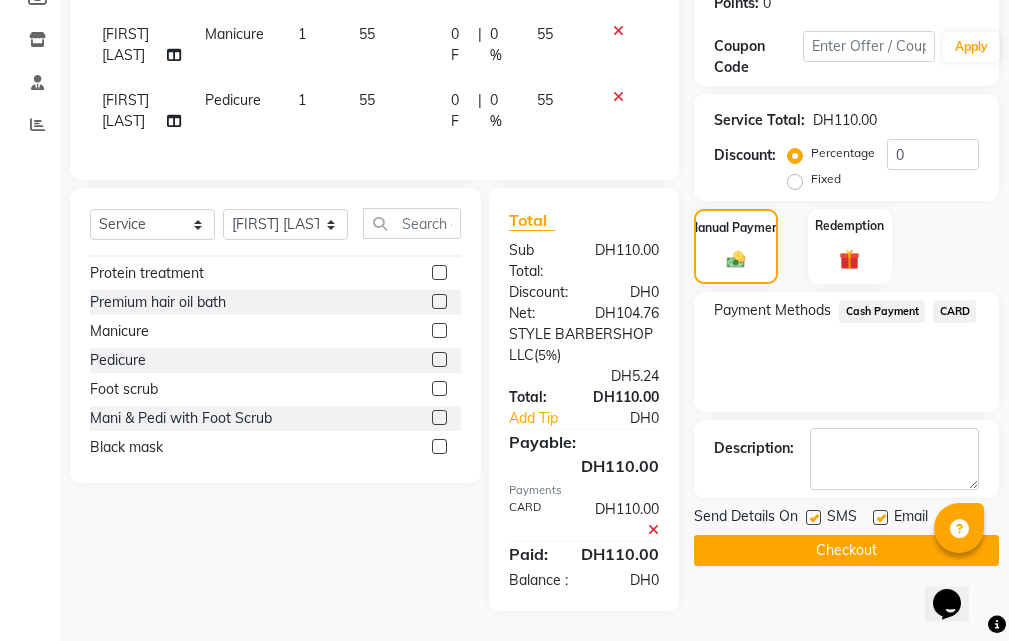 scroll, scrollTop: 381, scrollLeft: 0, axis: vertical 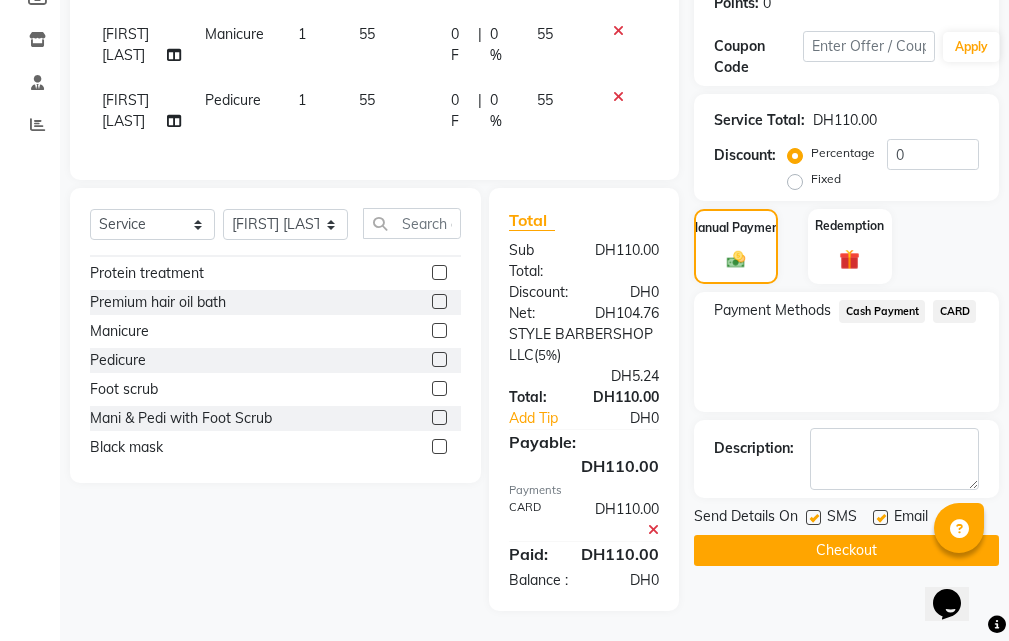 click on "Checkout" 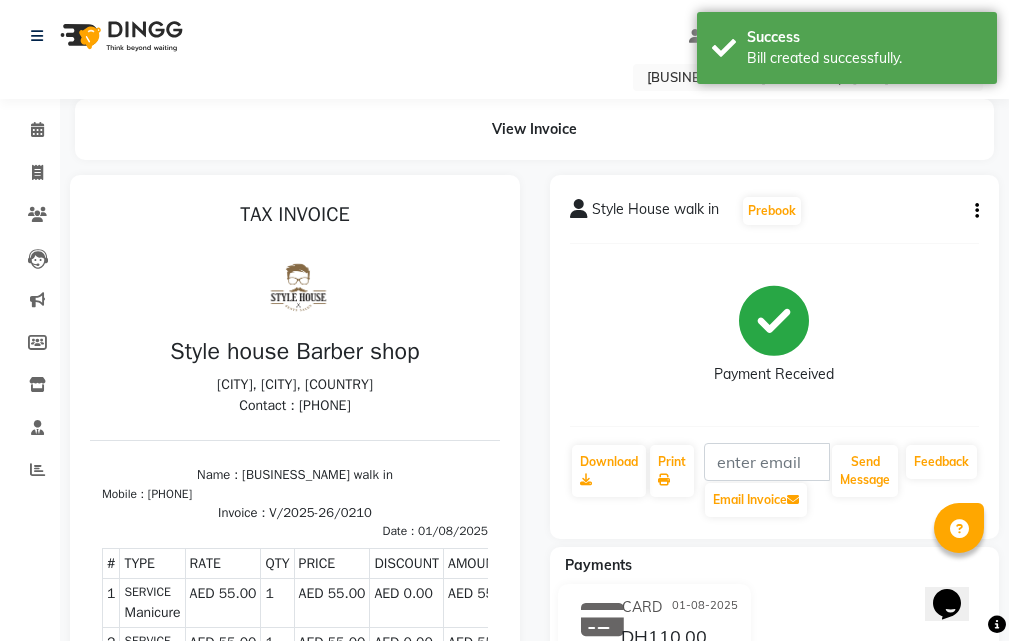 scroll, scrollTop: 0, scrollLeft: 0, axis: both 